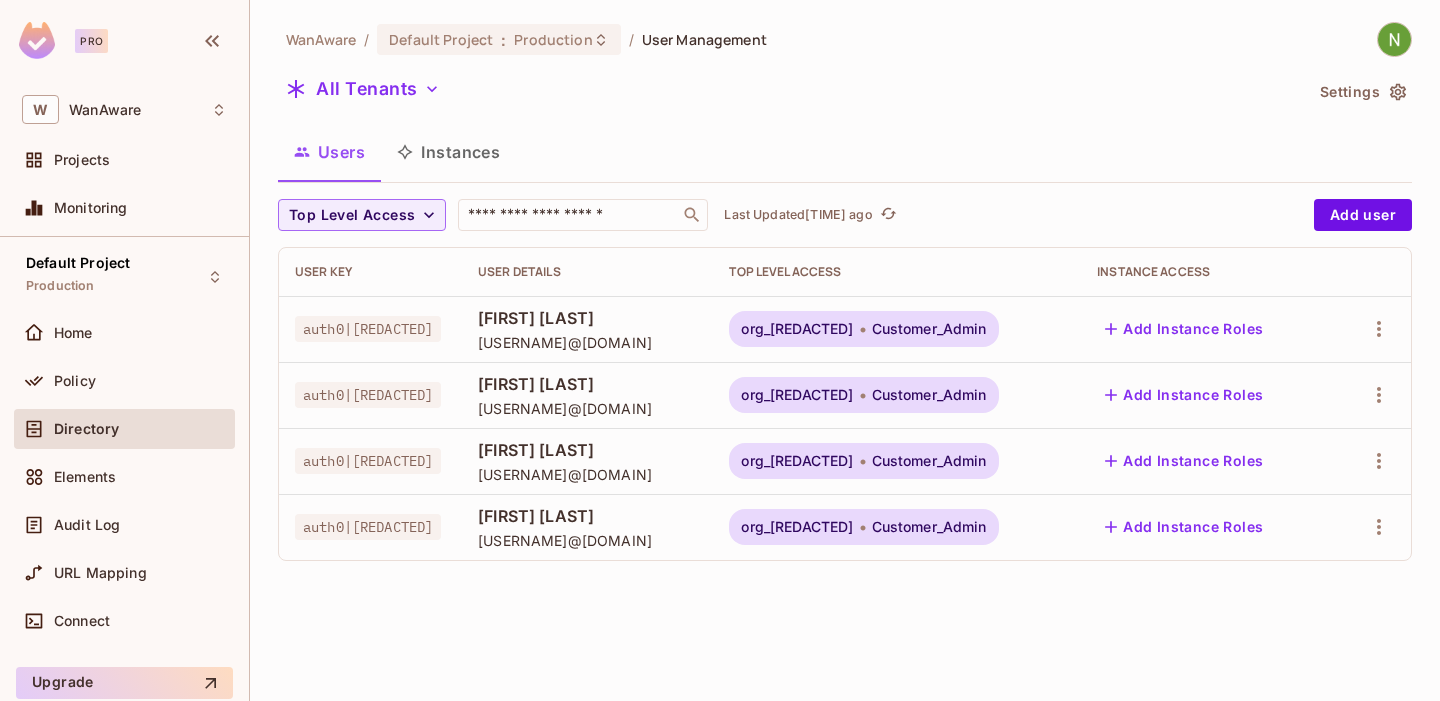scroll, scrollTop: 0, scrollLeft: 0, axis: both 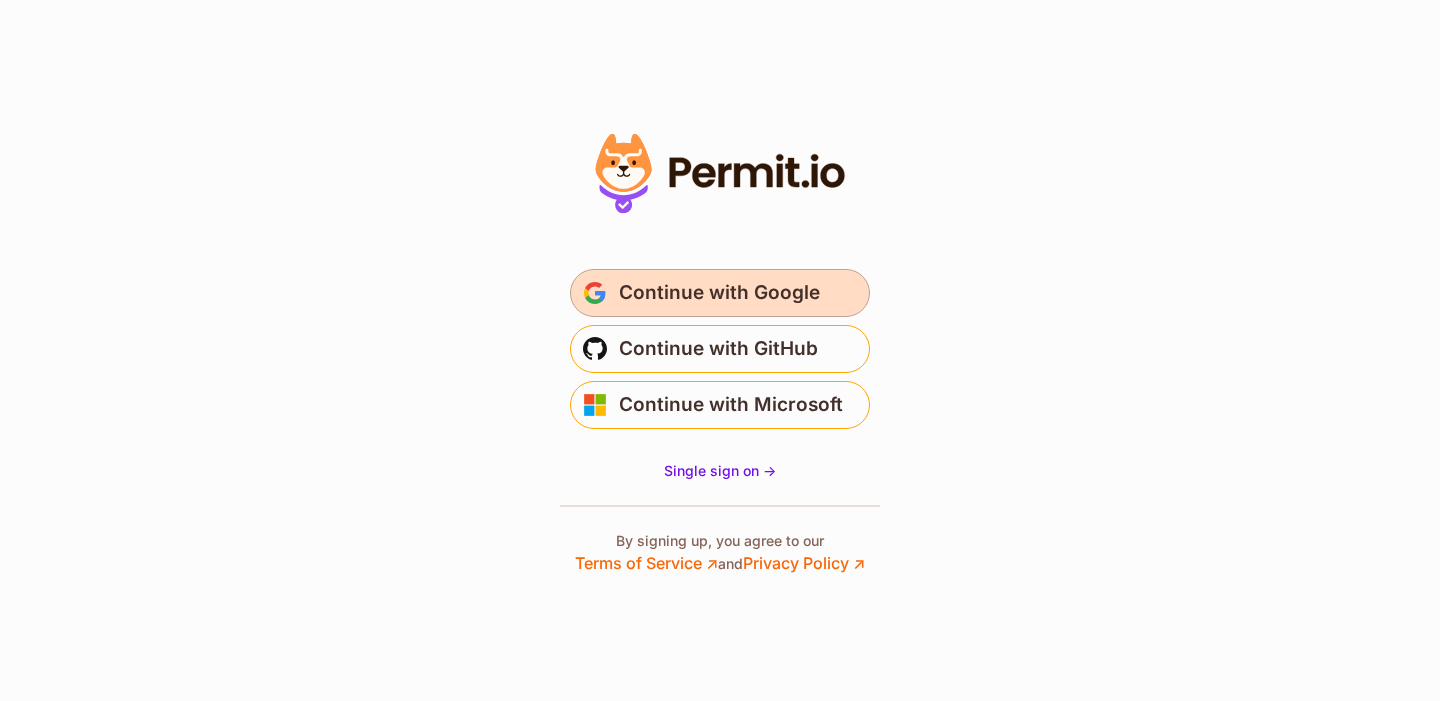 click on "Continue with Google" at bounding box center (719, 293) 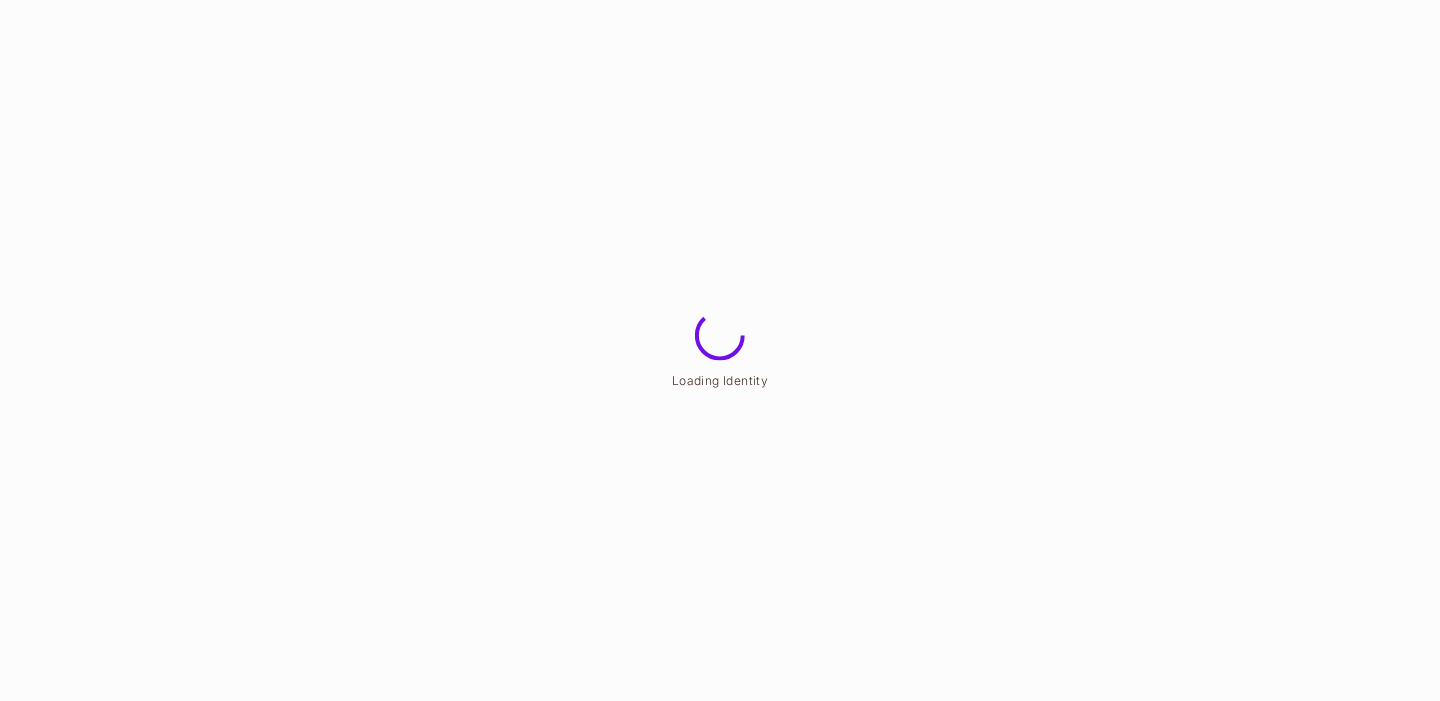 scroll, scrollTop: 0, scrollLeft: 0, axis: both 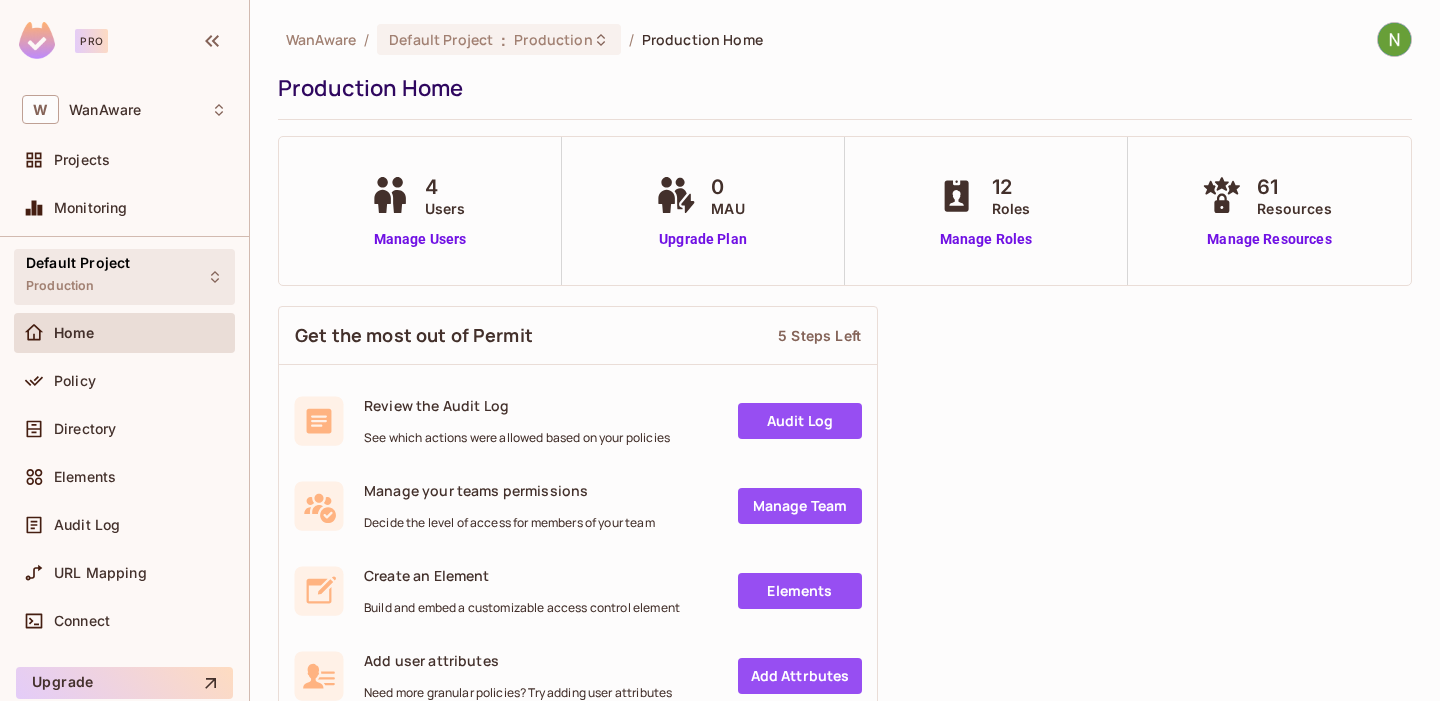 click on "Default Project Production" at bounding box center [124, 276] 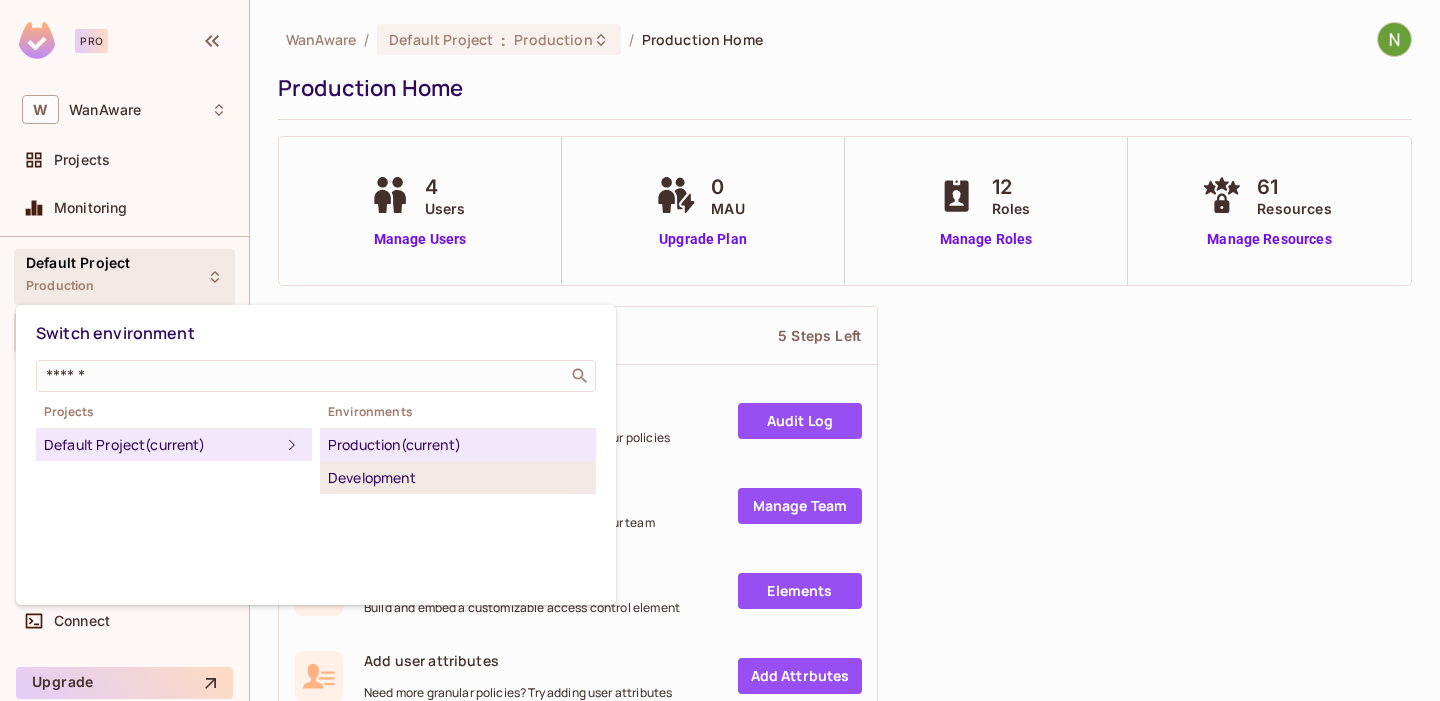 click on "Development" at bounding box center (458, 478) 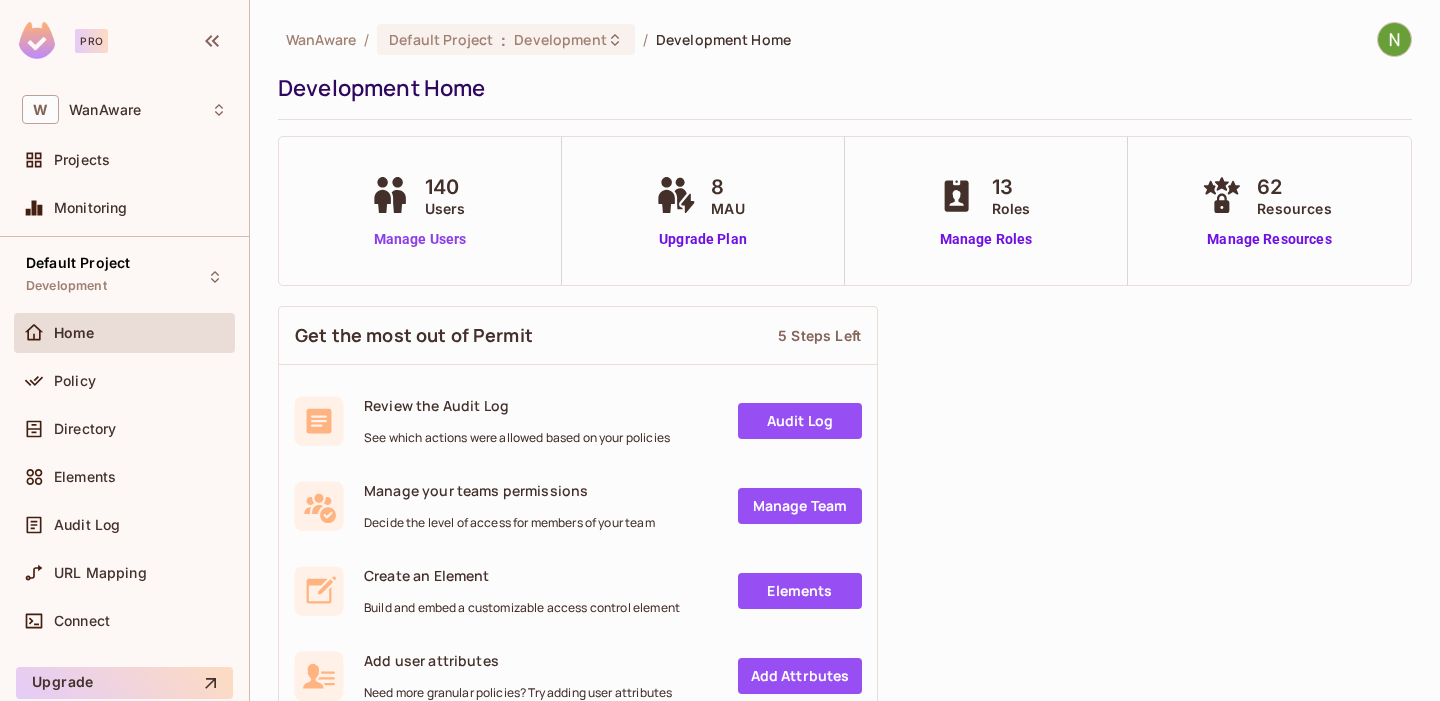 click on "Manage Users" at bounding box center (420, 239) 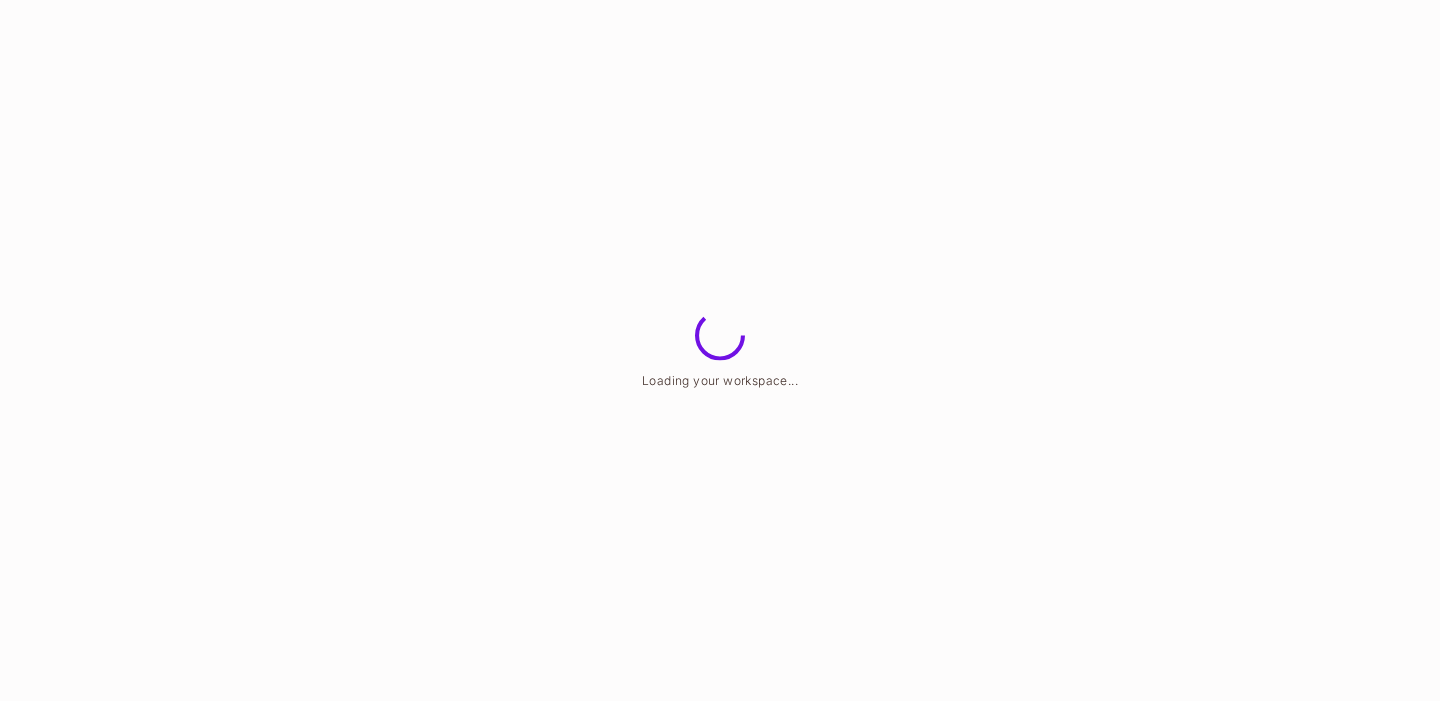 scroll, scrollTop: 0, scrollLeft: 0, axis: both 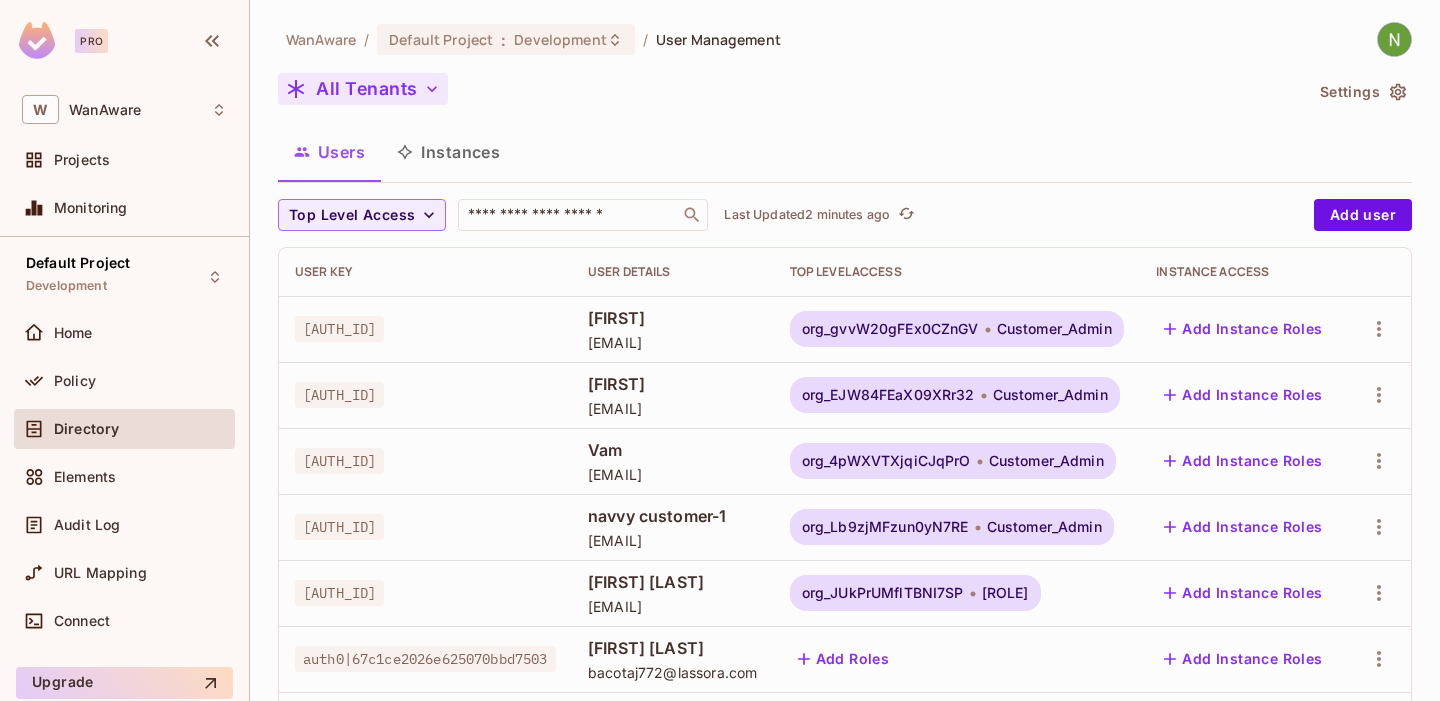 click on "All Tenants" at bounding box center [363, 89] 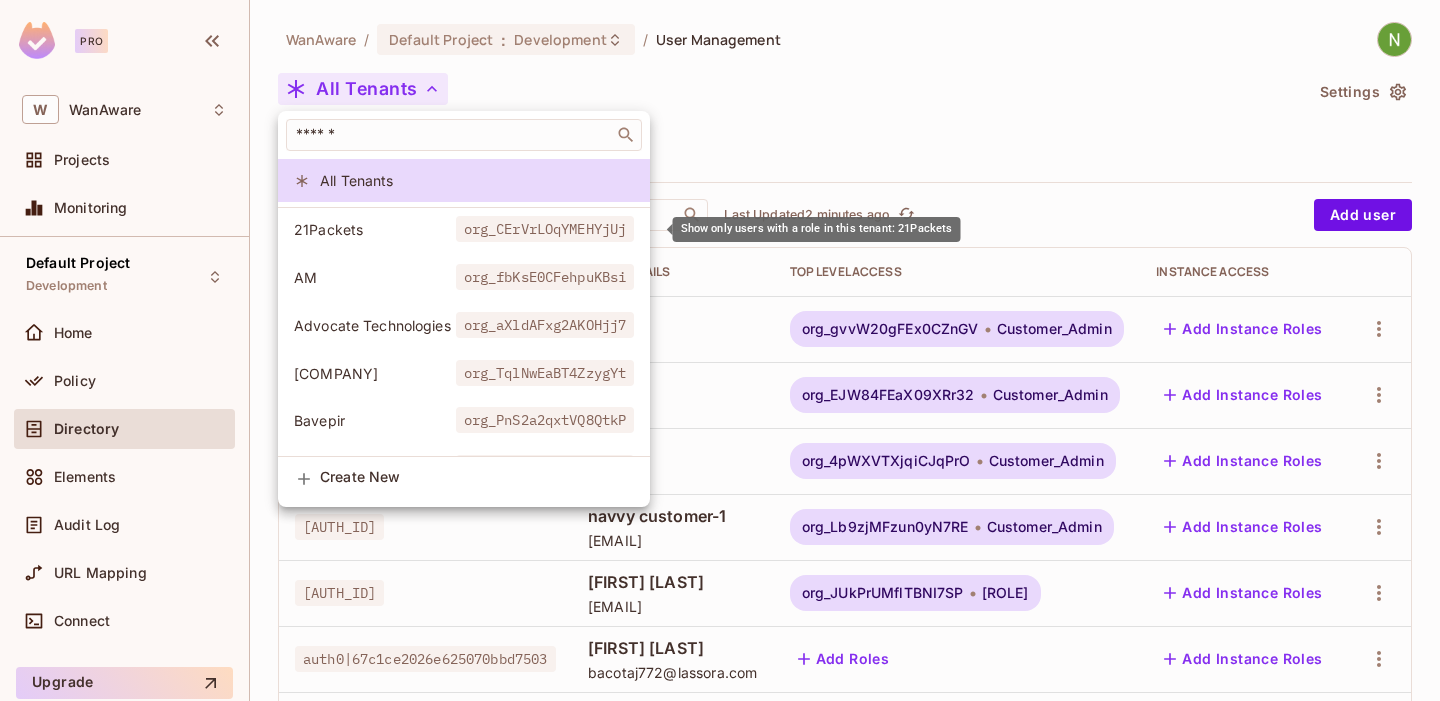 click on "21Packets" at bounding box center (375, 229) 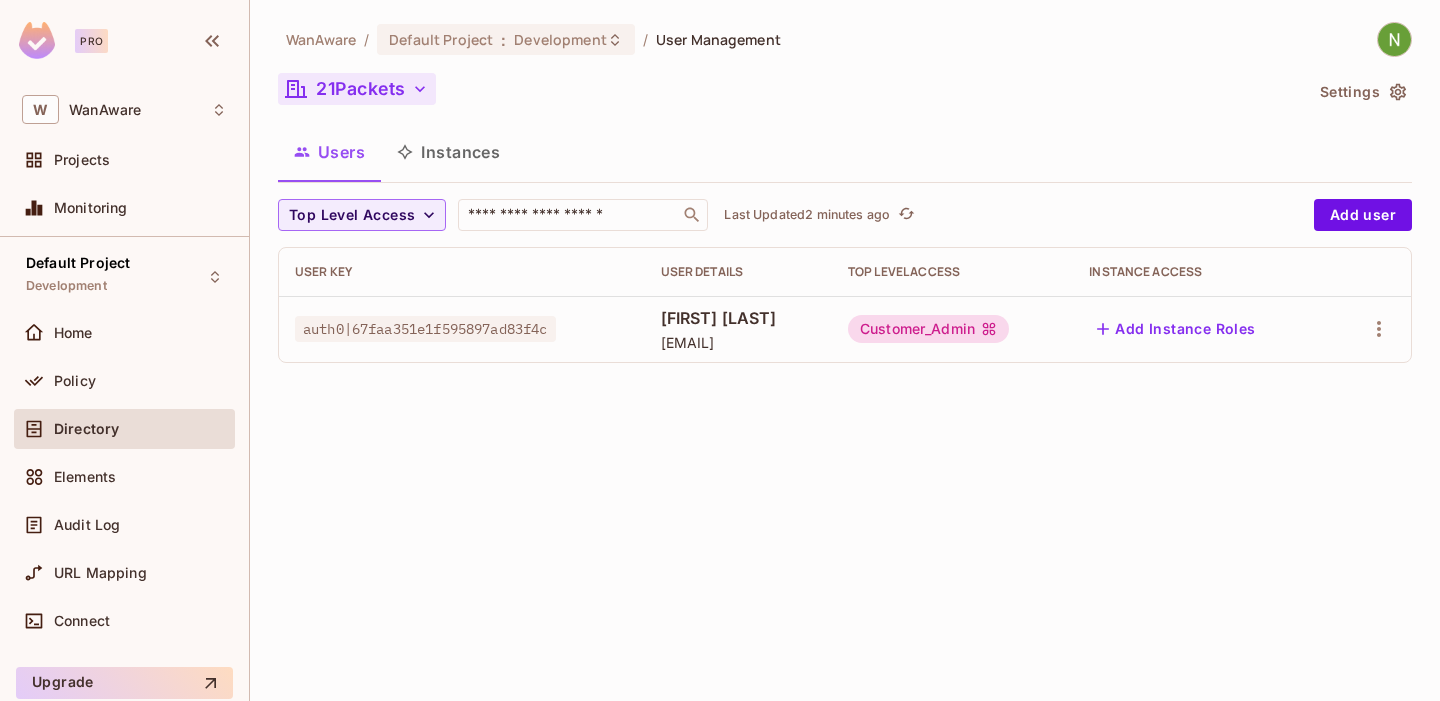 click on "21Packets" at bounding box center [357, 89] 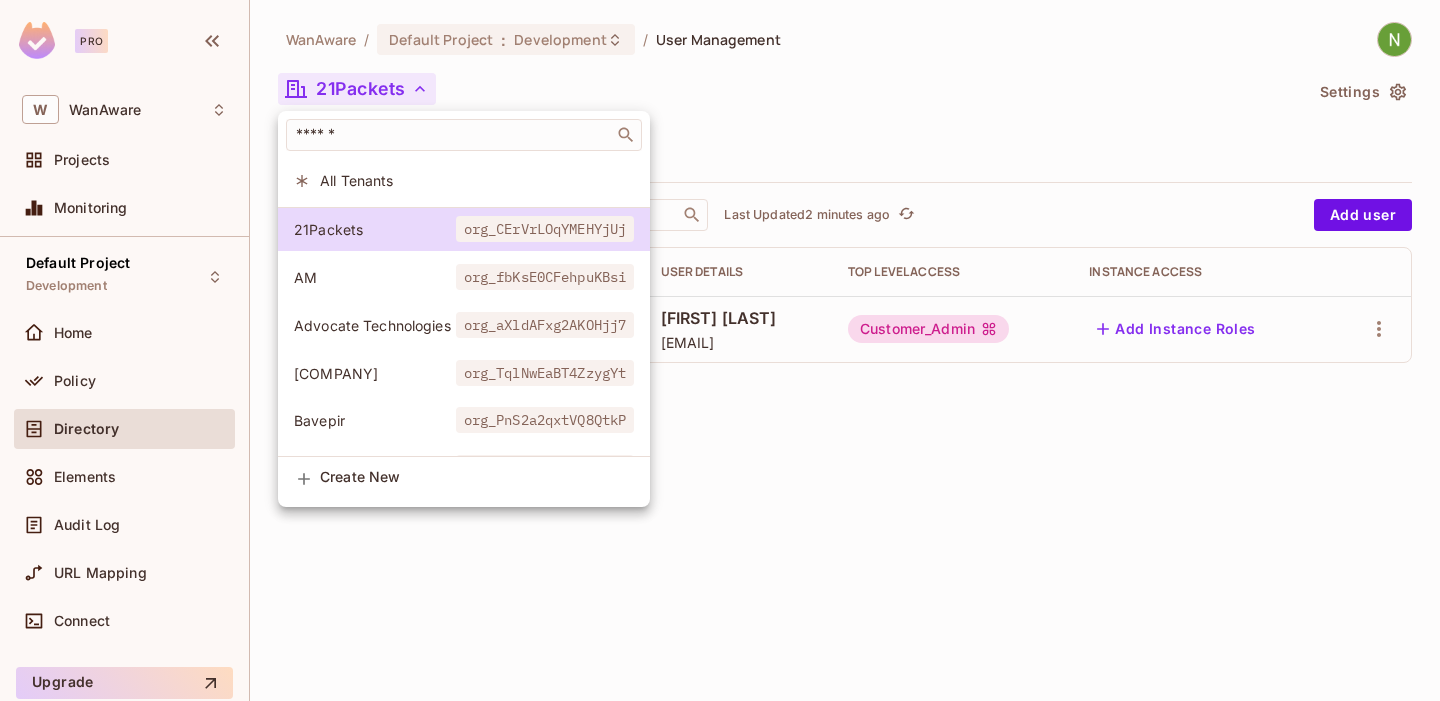 click at bounding box center (720, 350) 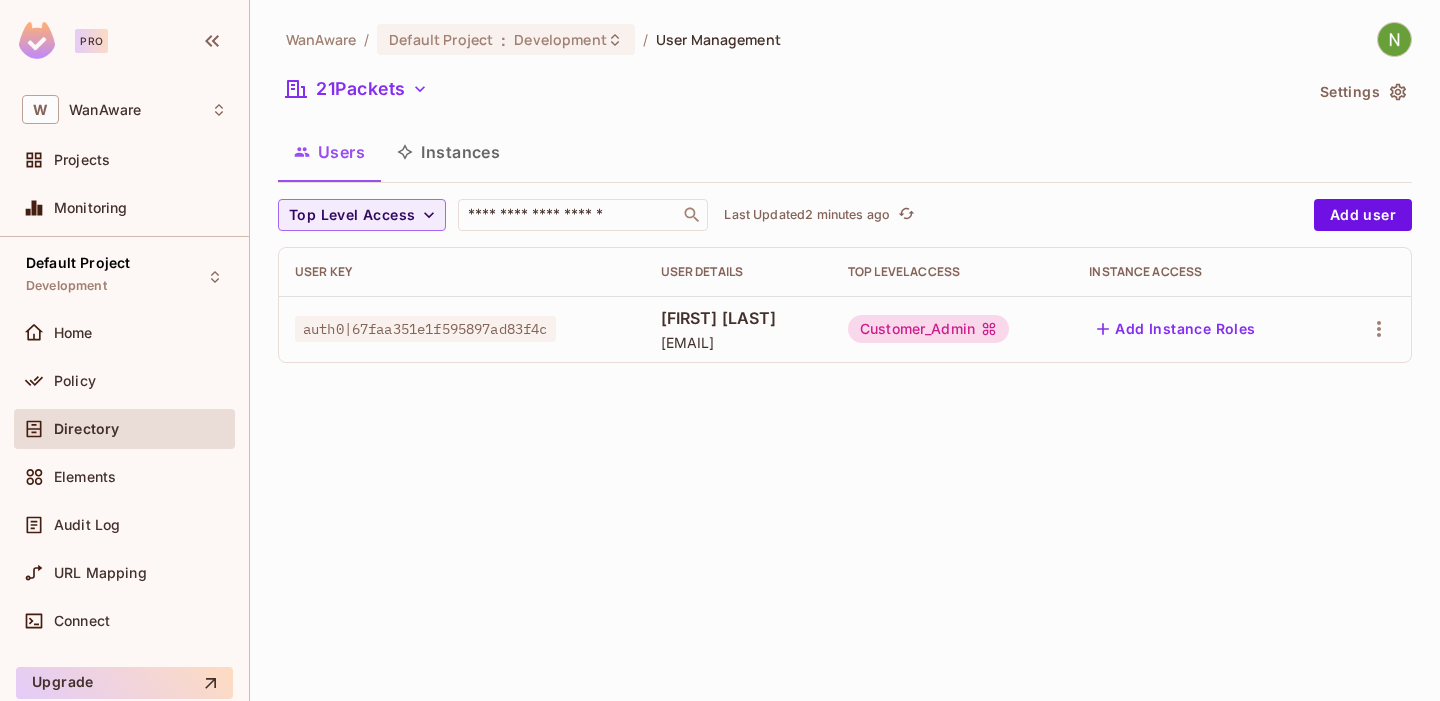 click on "Settings" at bounding box center (1362, 92) 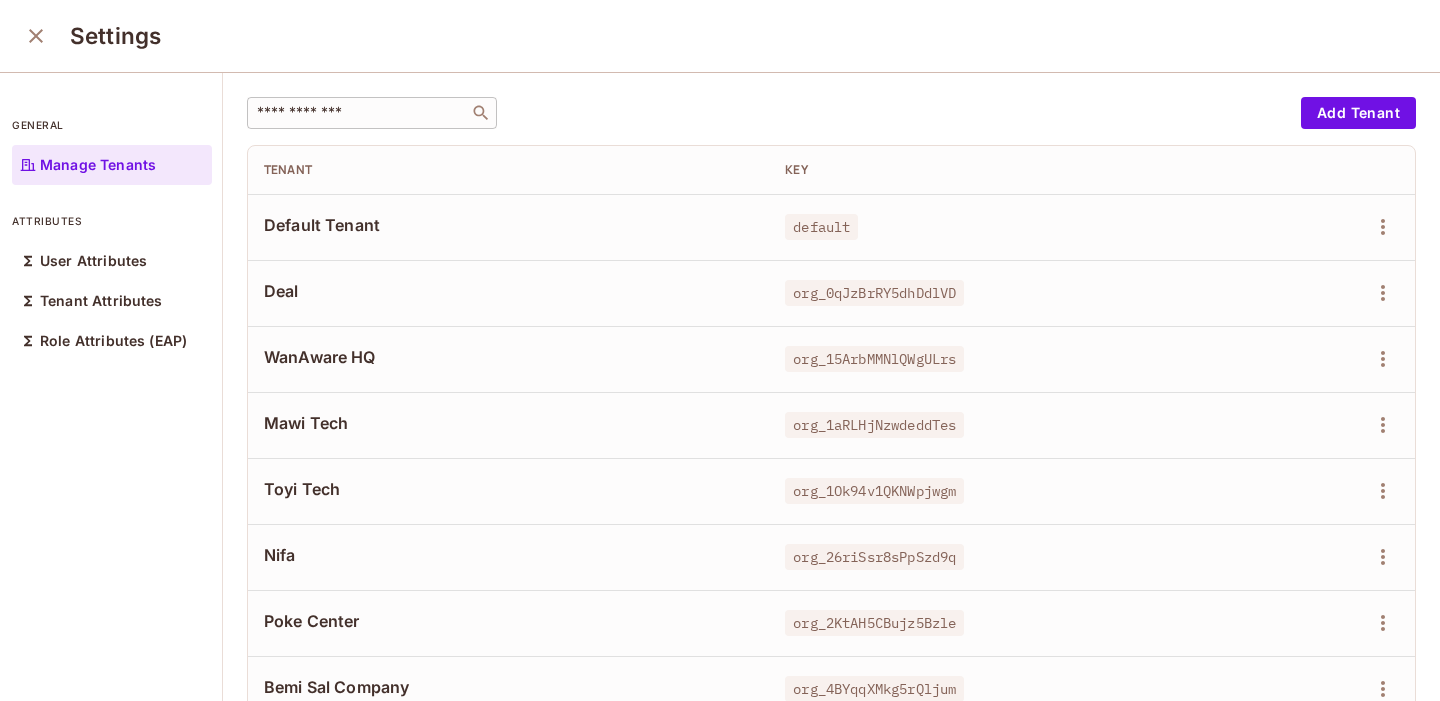 click on "​" at bounding box center (372, 113) 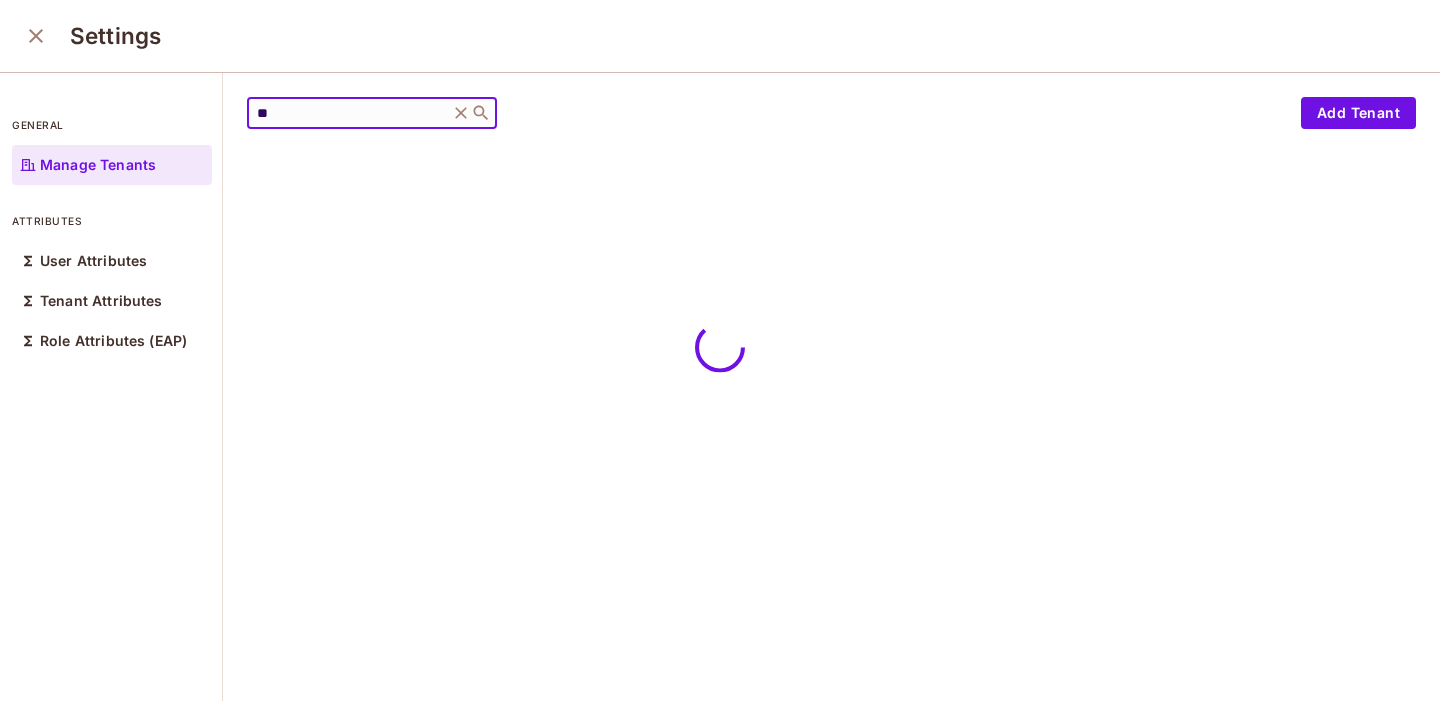 type on "**" 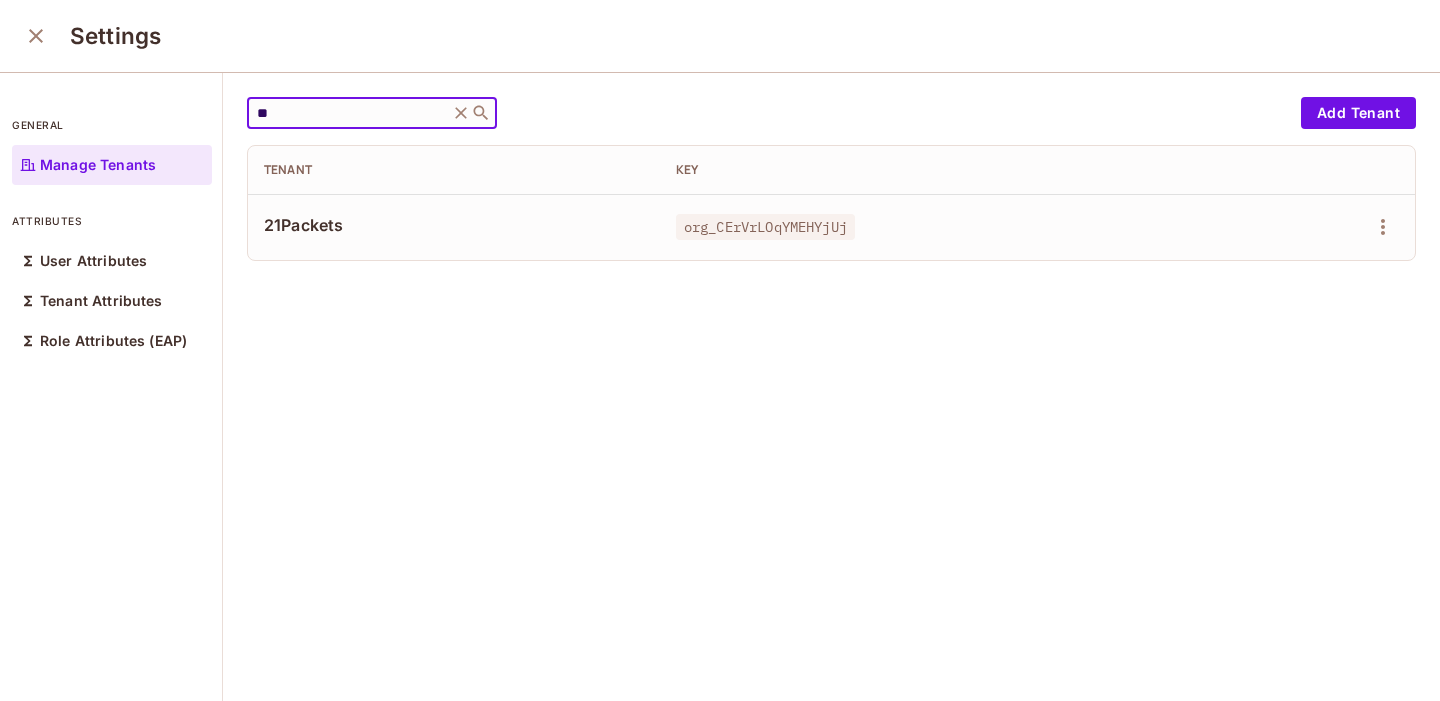click on "org_CErVrLOqYMEHYjUj" at bounding box center (765, 227) 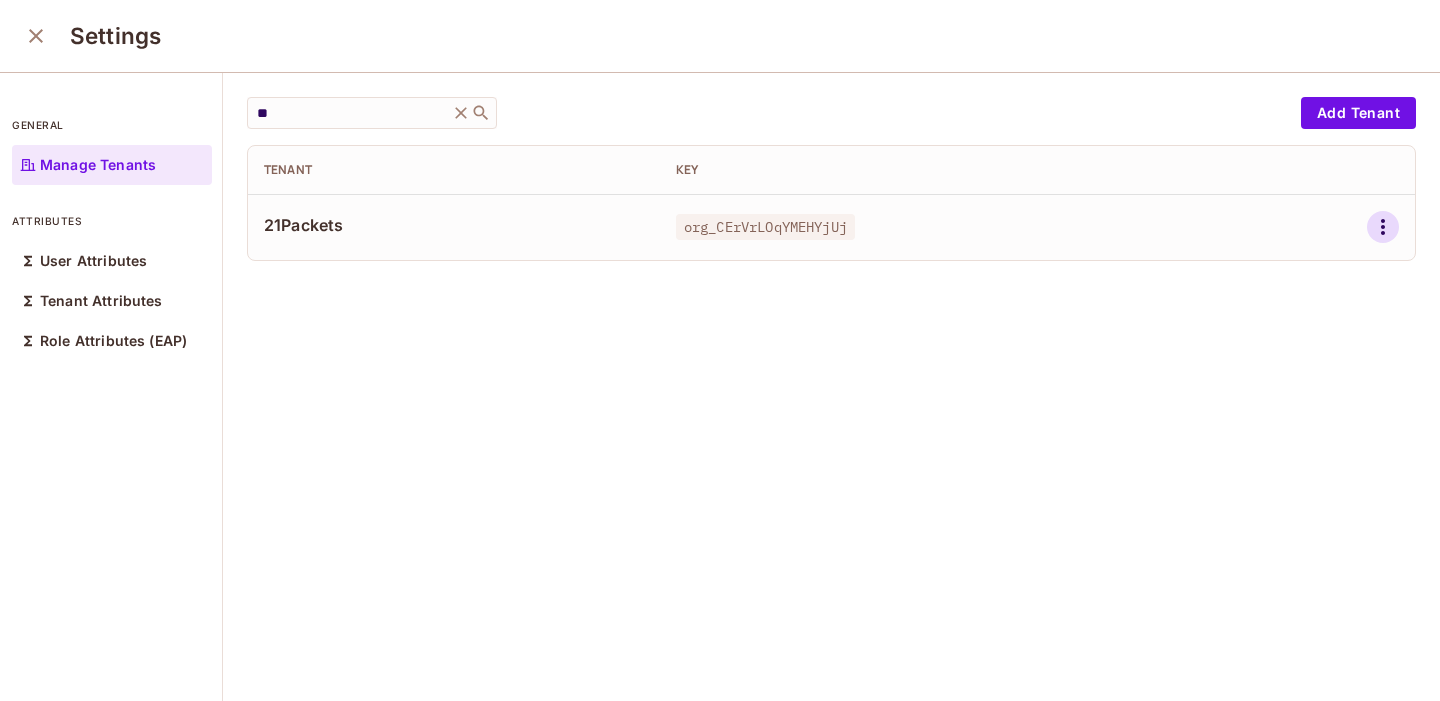 click 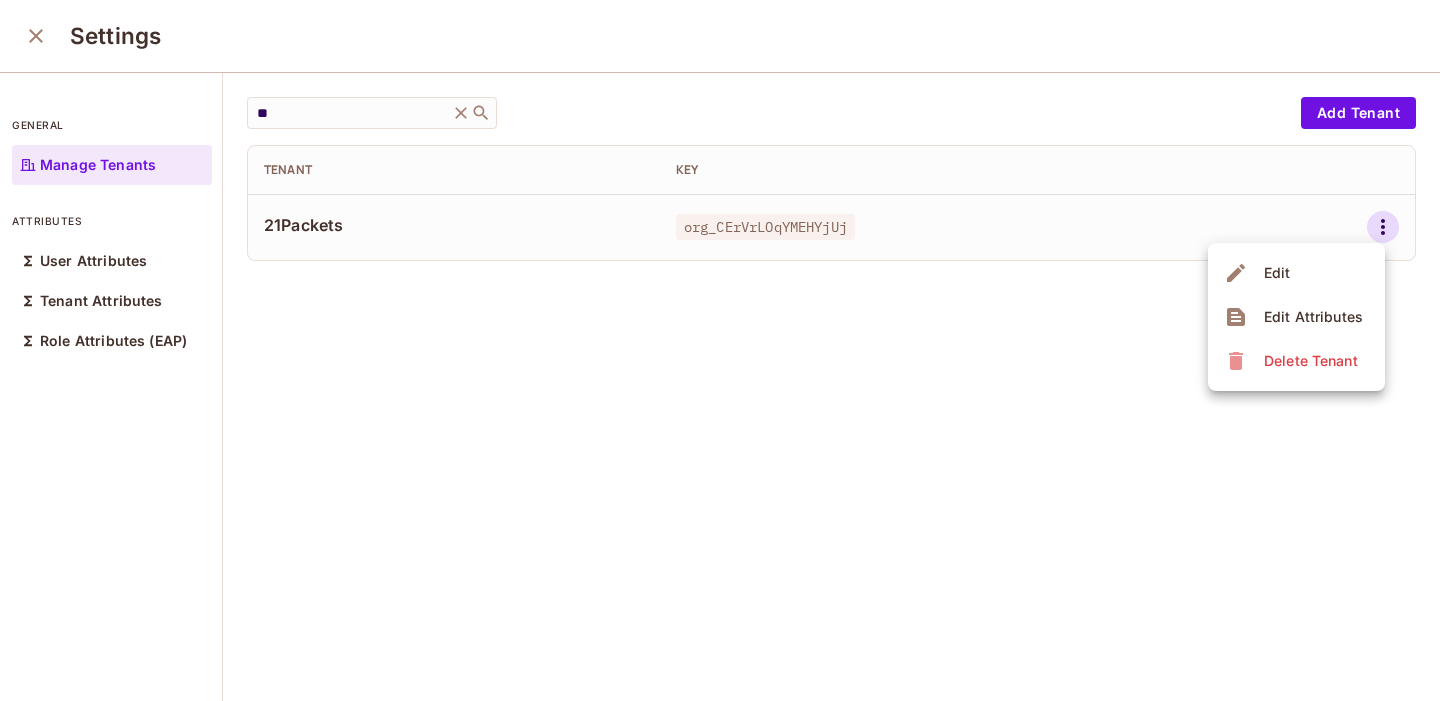 click on "Delete Tenant" at bounding box center [1311, 361] 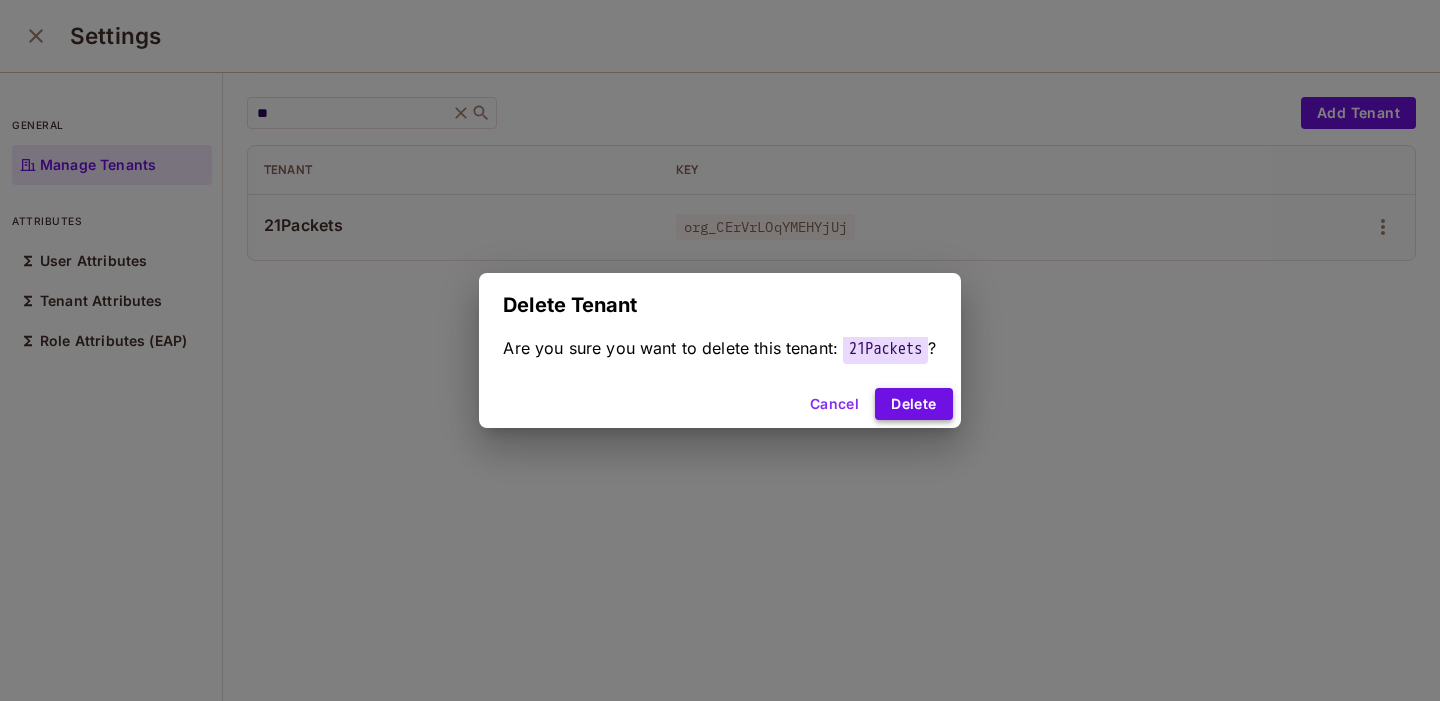 click on "Delete" at bounding box center (913, 404) 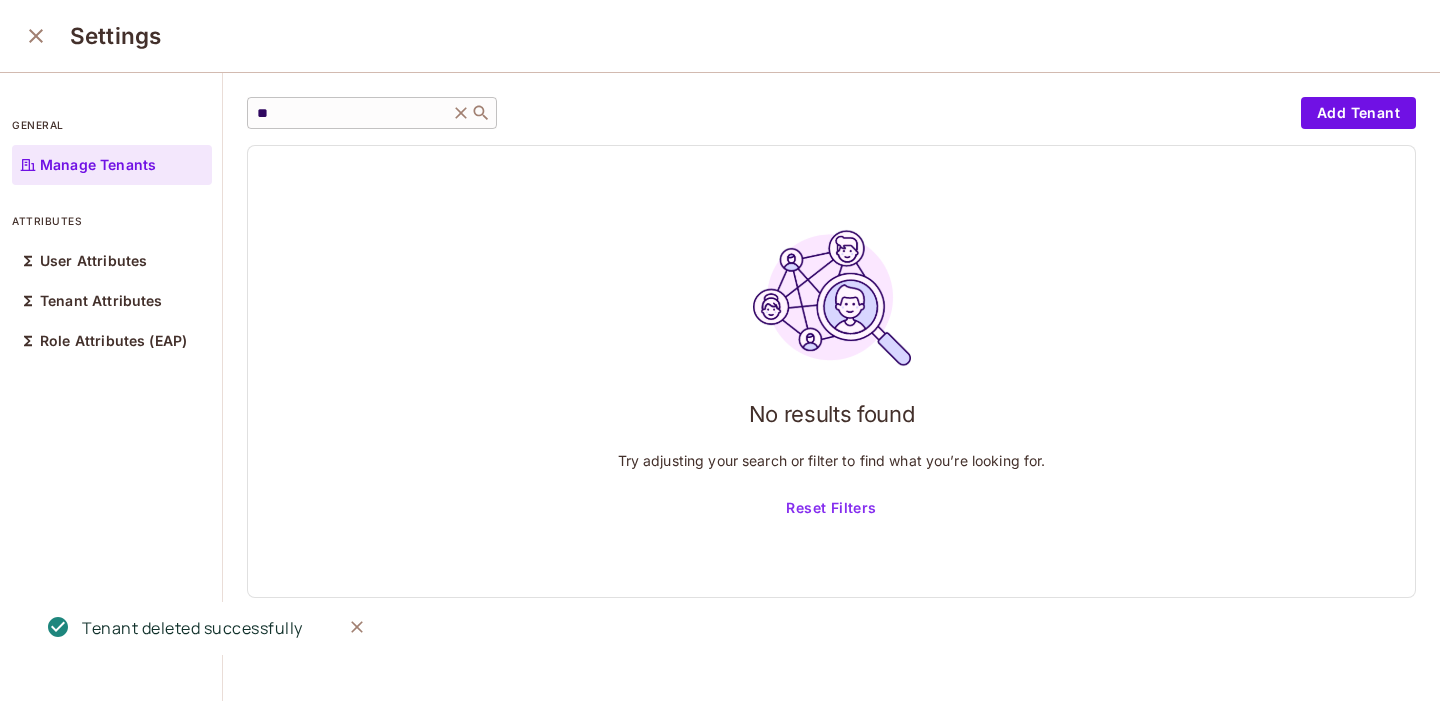 click 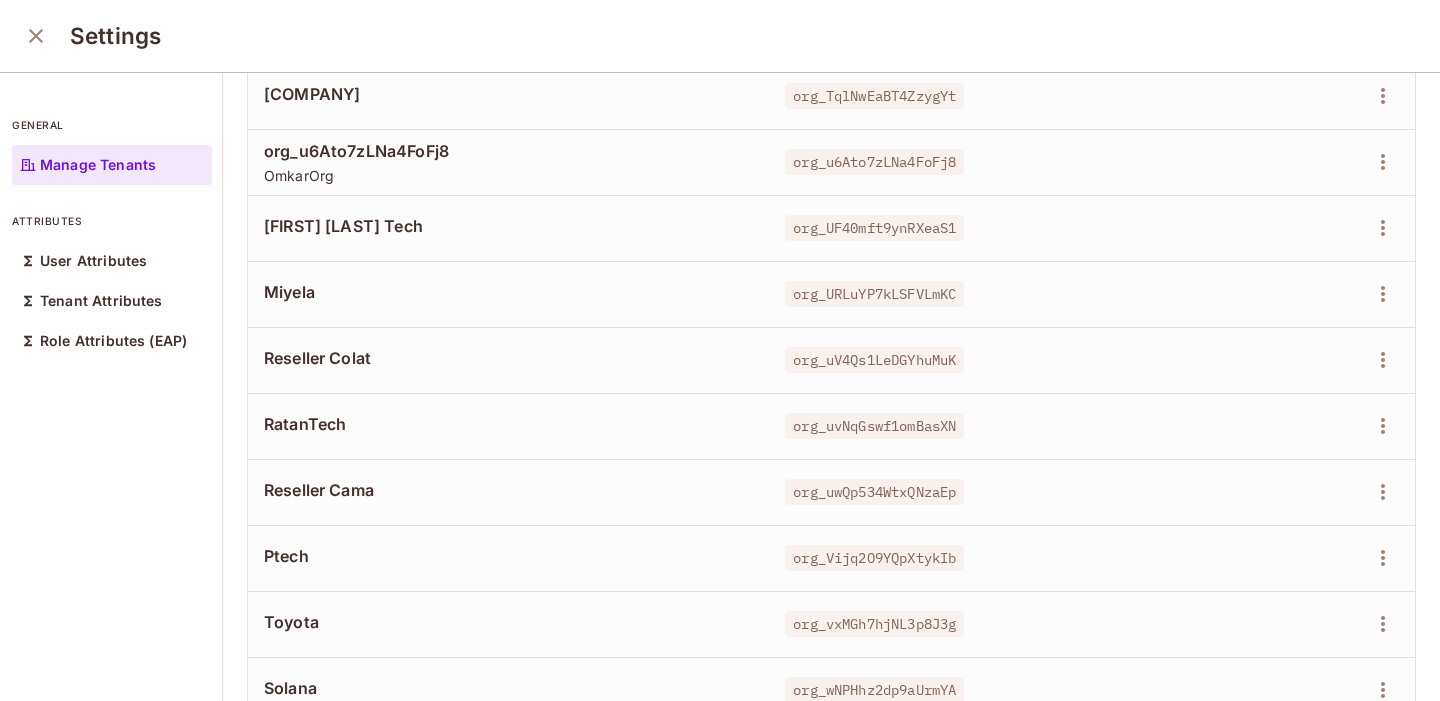 scroll, scrollTop: 6132, scrollLeft: 0, axis: vertical 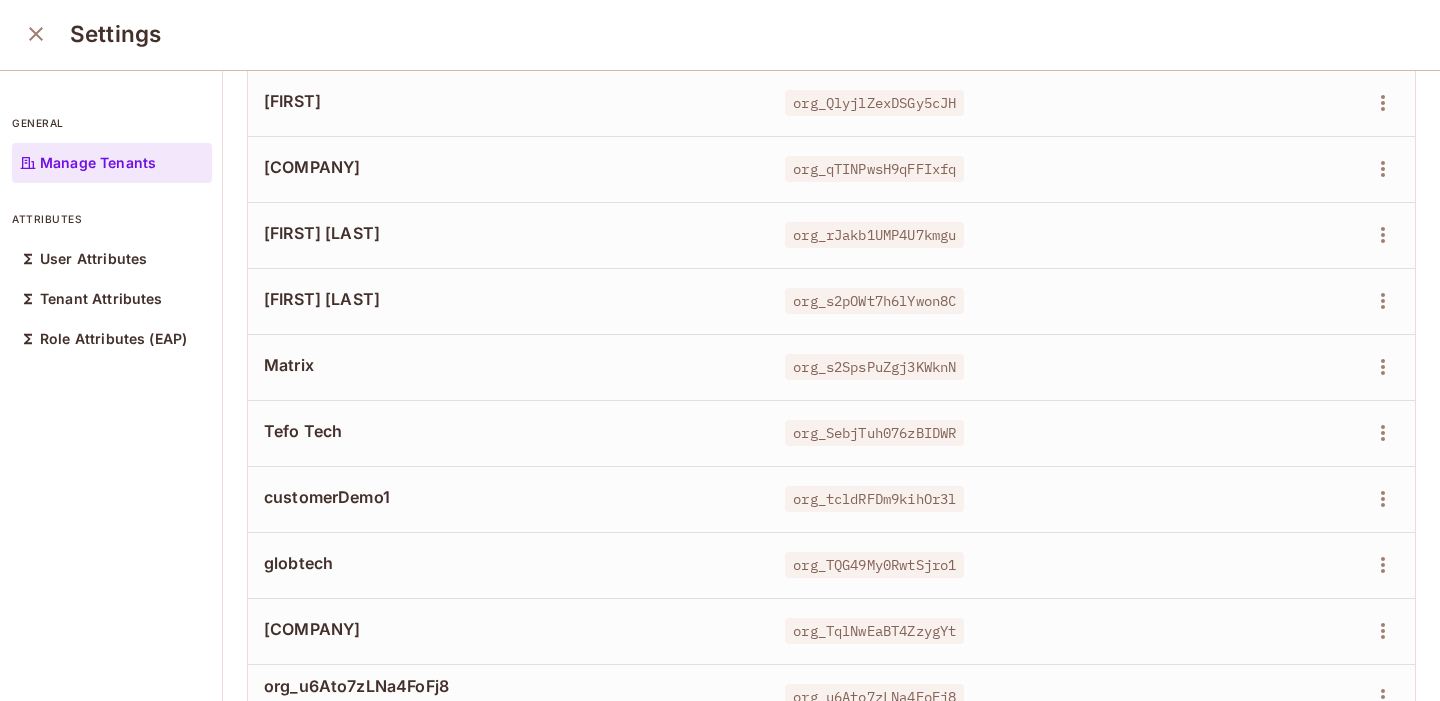 click on "customerDemo1" at bounding box center [508, 497] 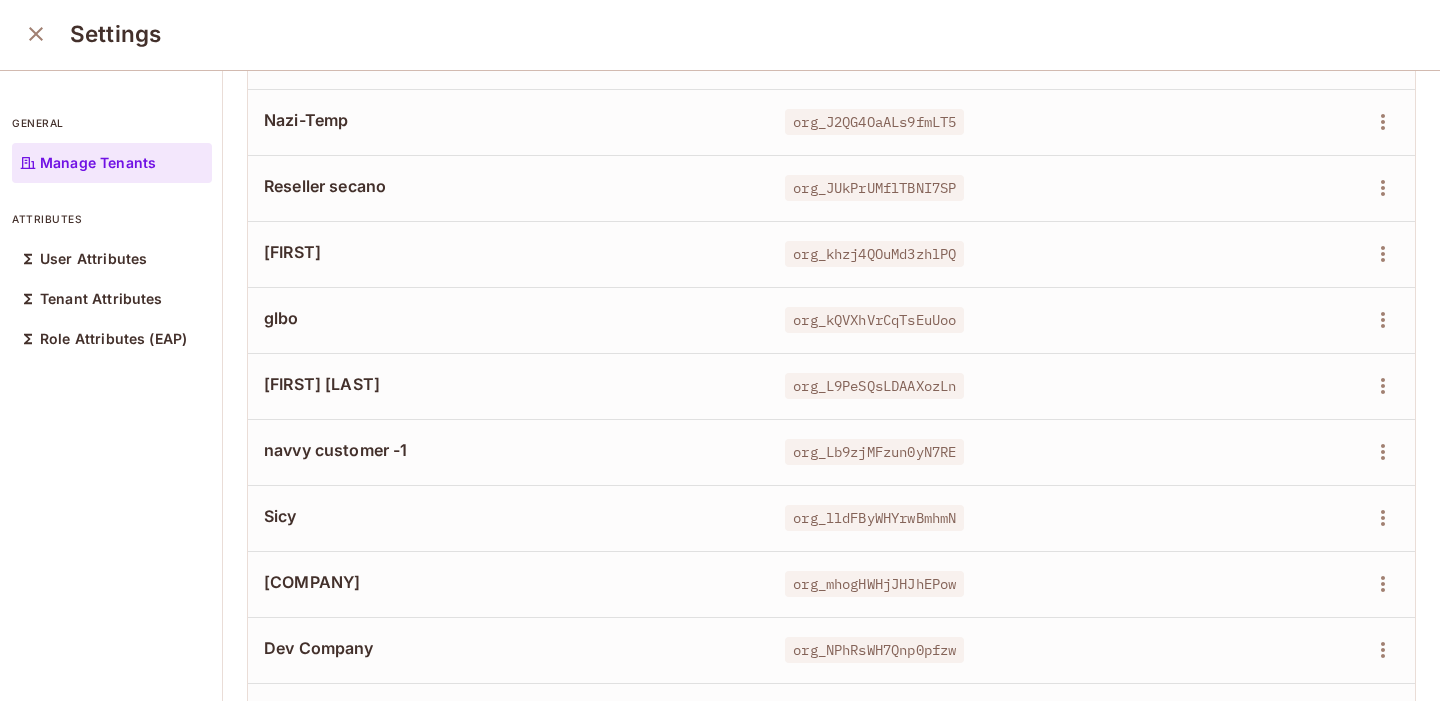 scroll, scrollTop: 3990, scrollLeft: 0, axis: vertical 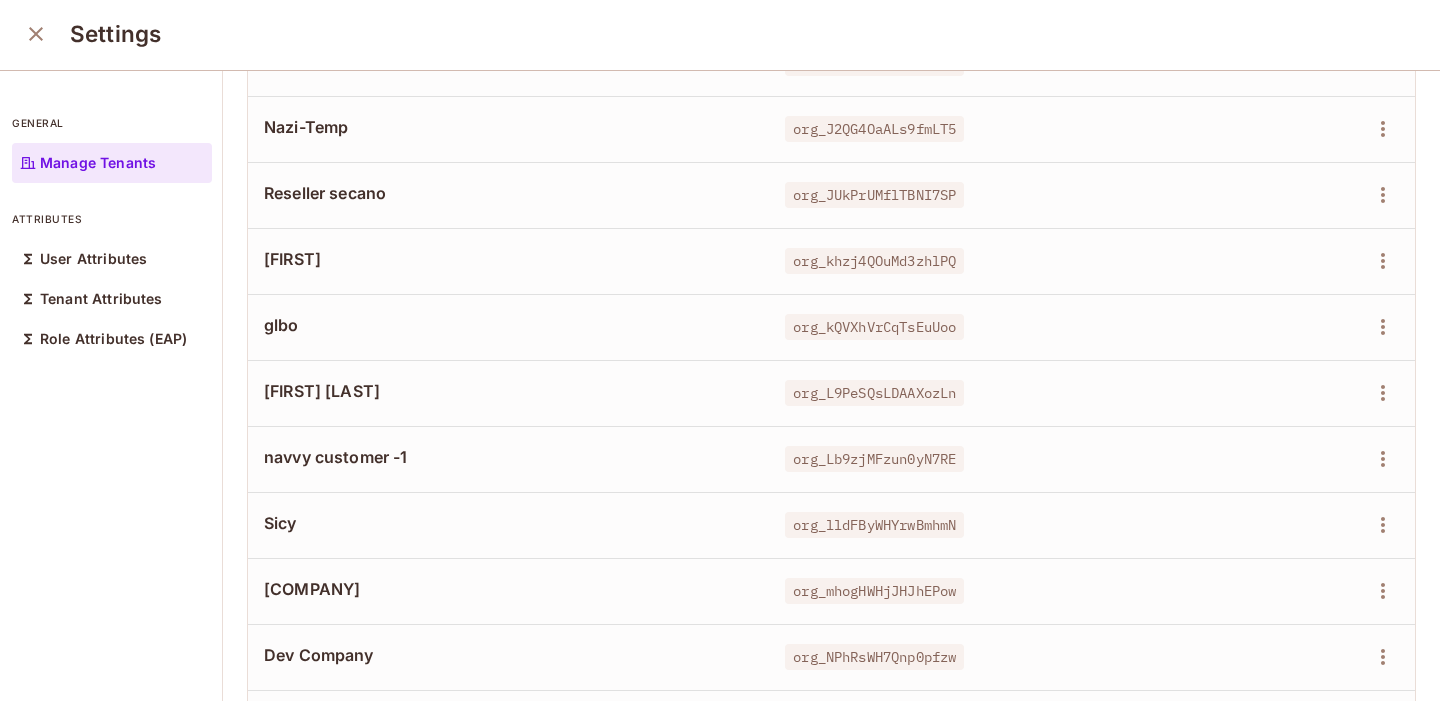 drag, startPoint x: 266, startPoint y: 583, endPoint x: 398, endPoint y: 583, distance: 132 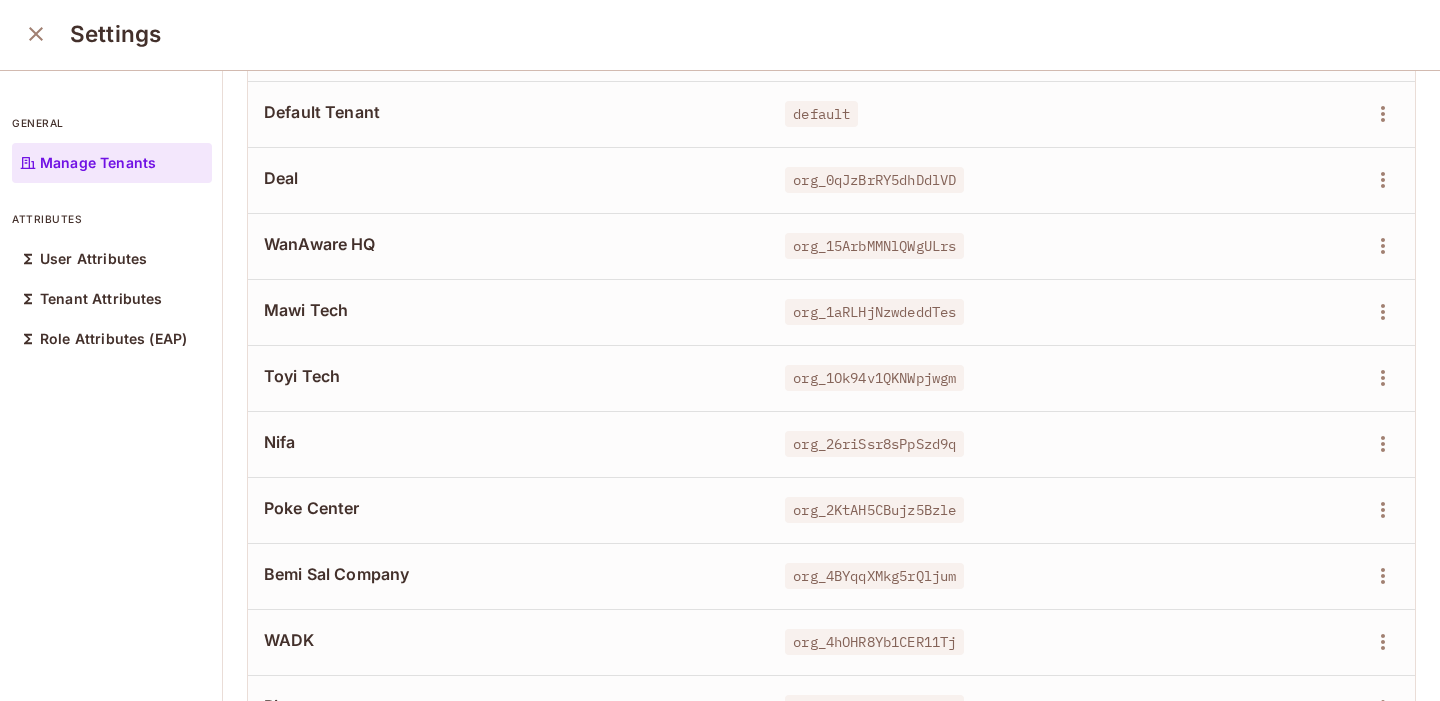 scroll, scrollTop: 0, scrollLeft: 0, axis: both 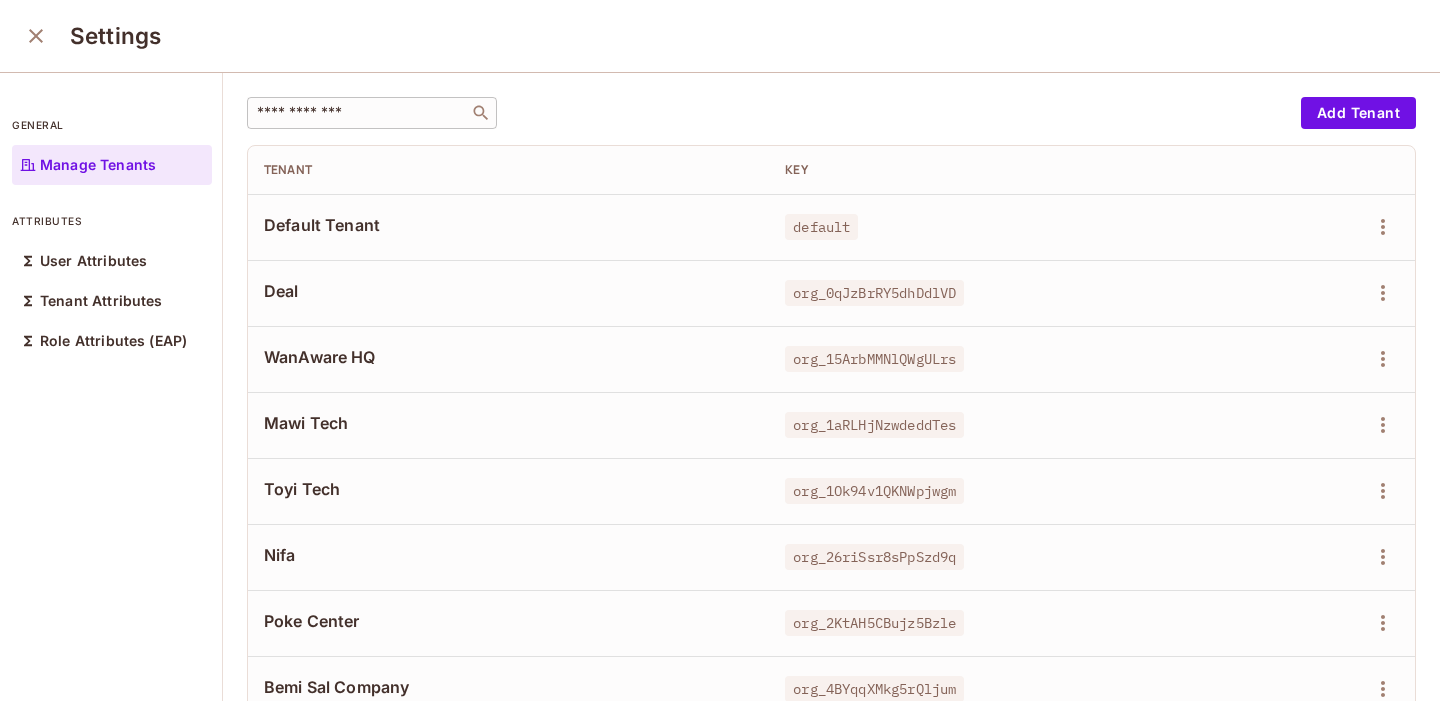 click 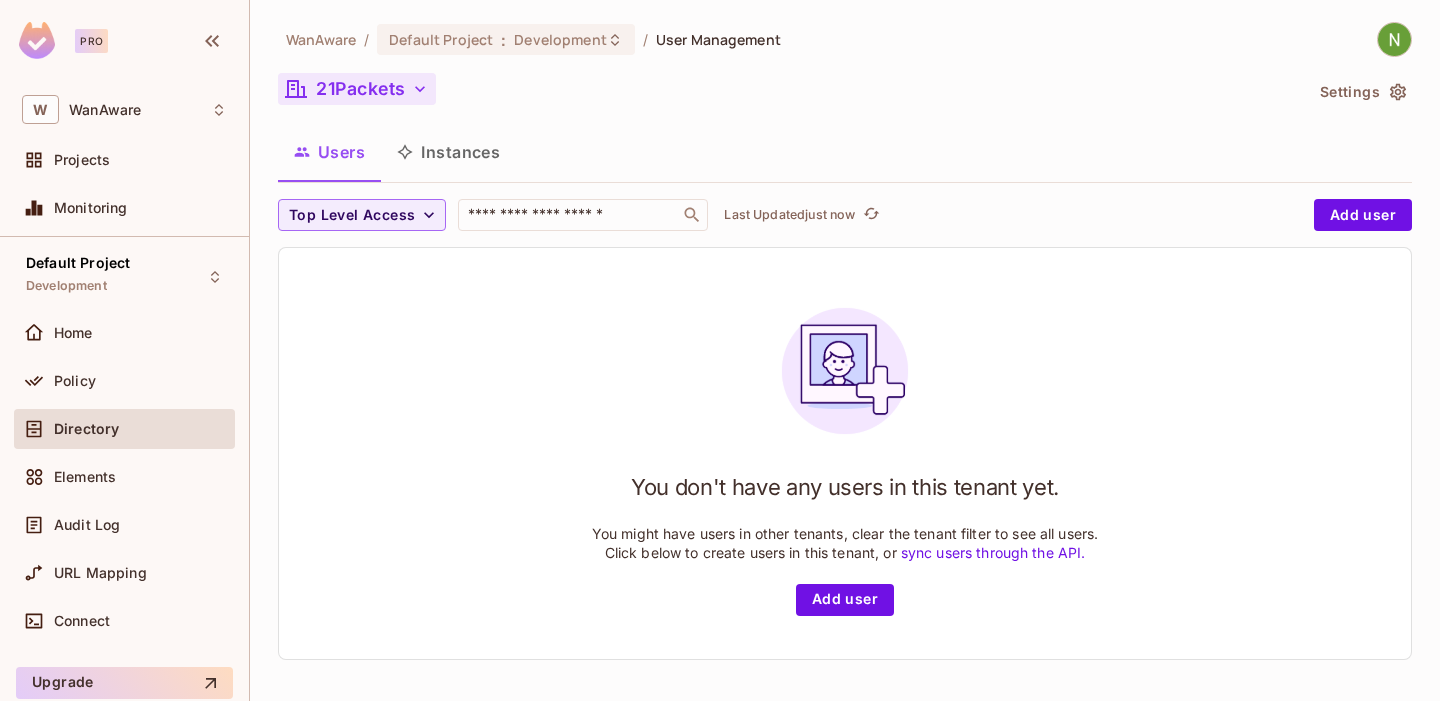 click on "21Packets" at bounding box center [357, 89] 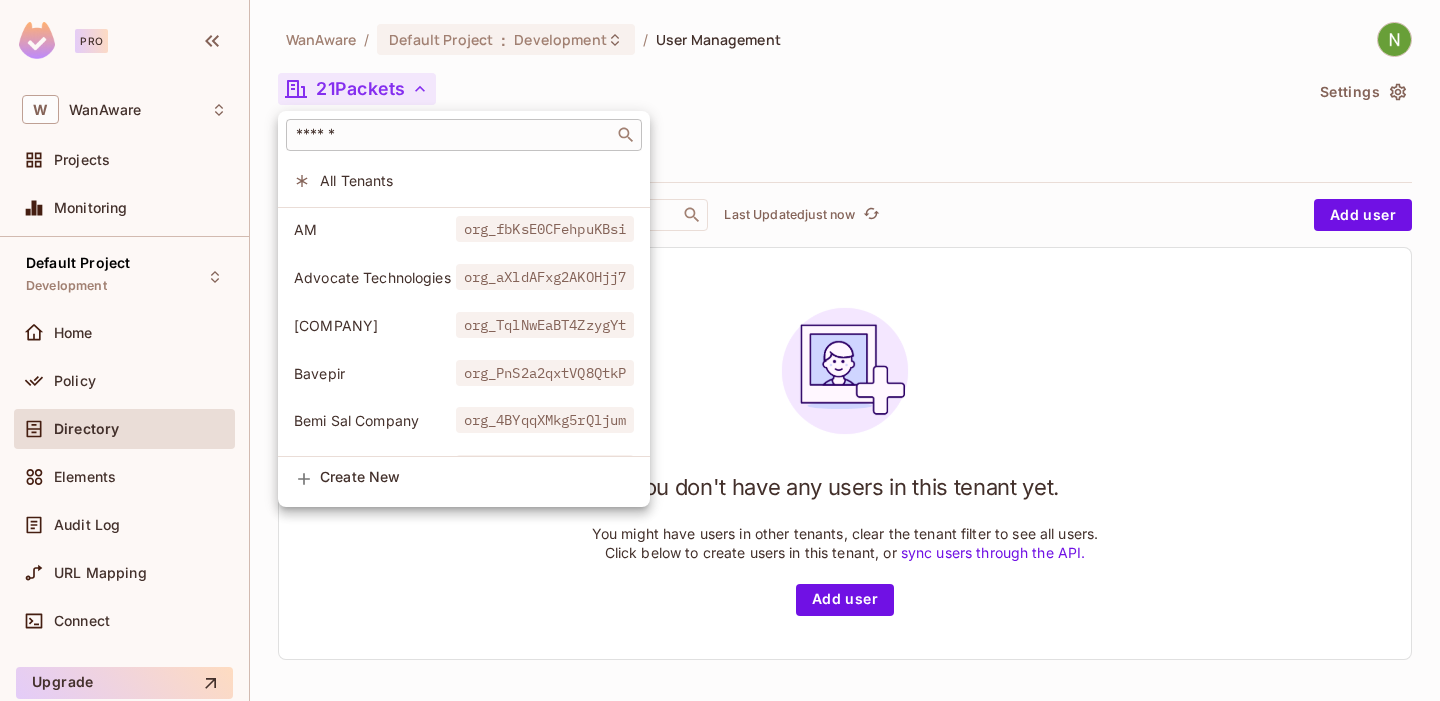 click at bounding box center [450, 135] 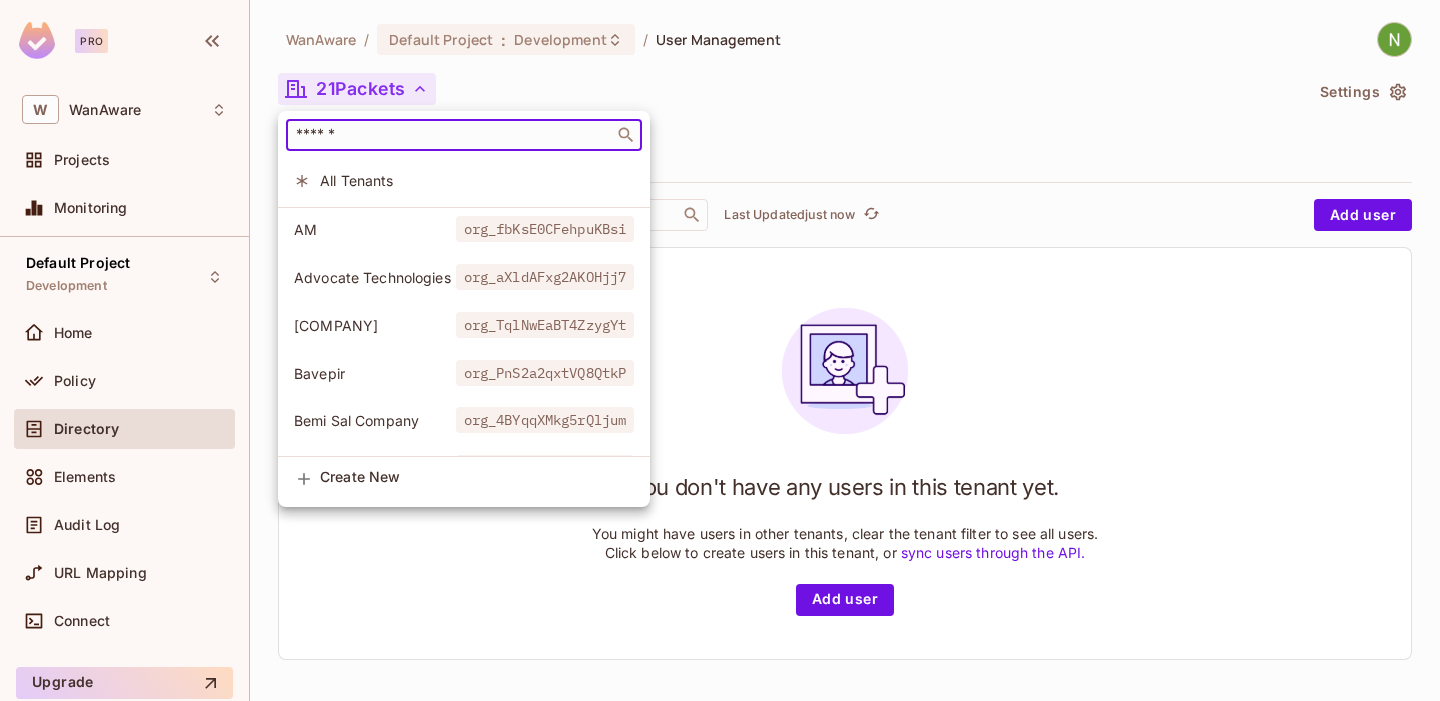 click at bounding box center (450, 135) 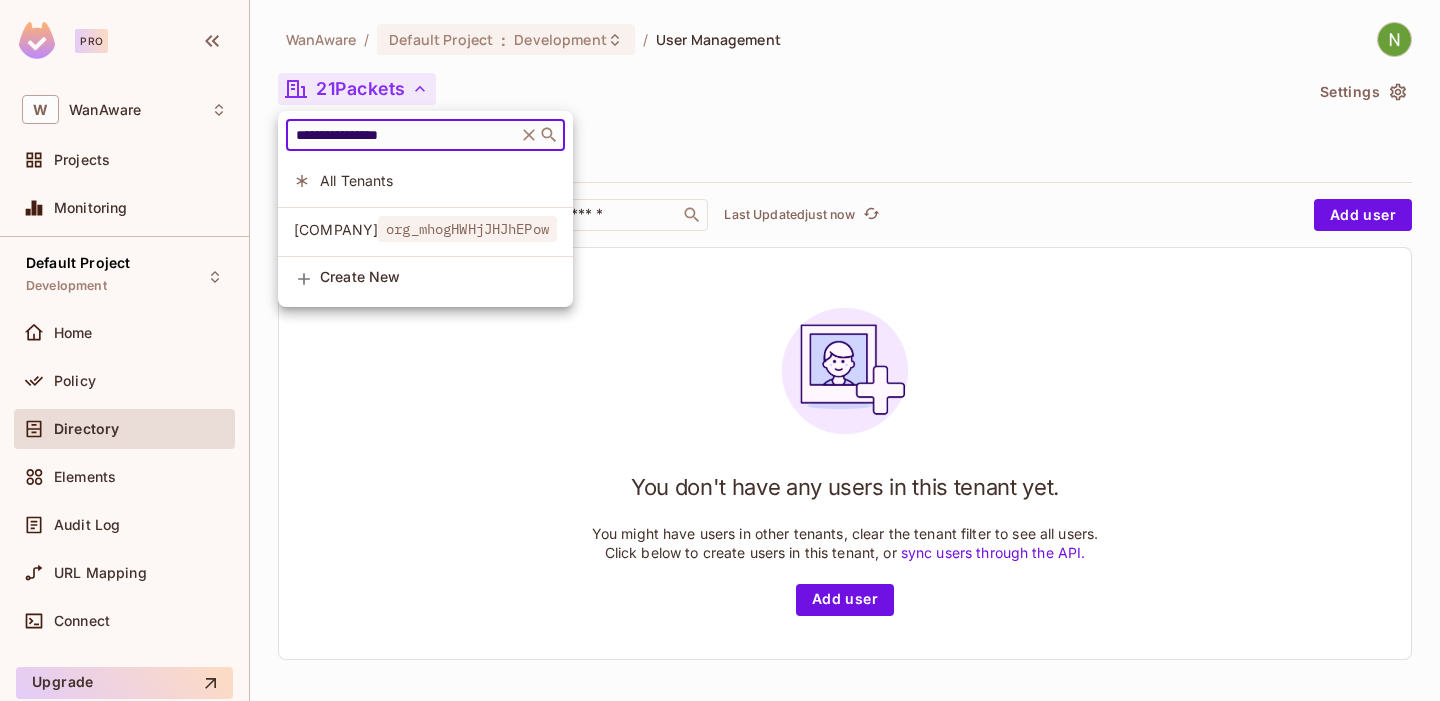 type on "**********" 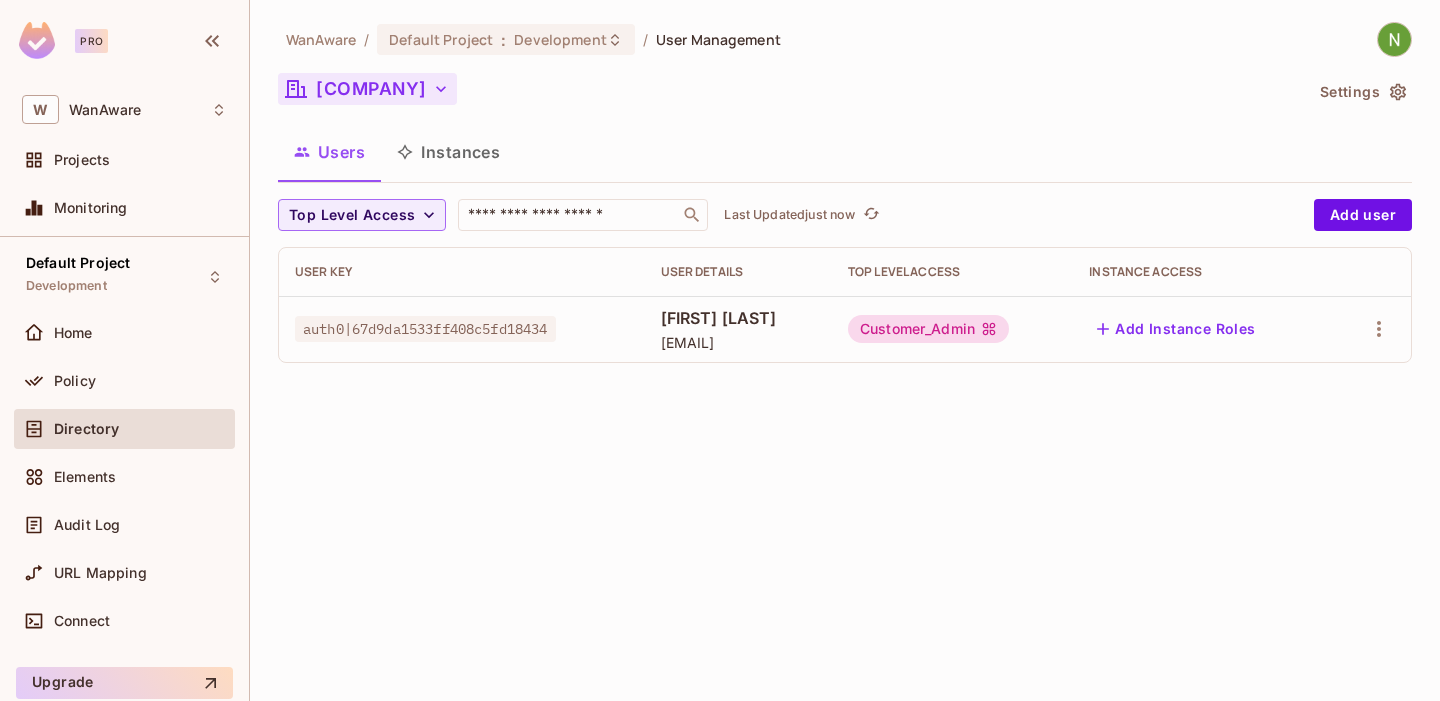 click on "[COMPANY_NAME]" at bounding box center (367, 89) 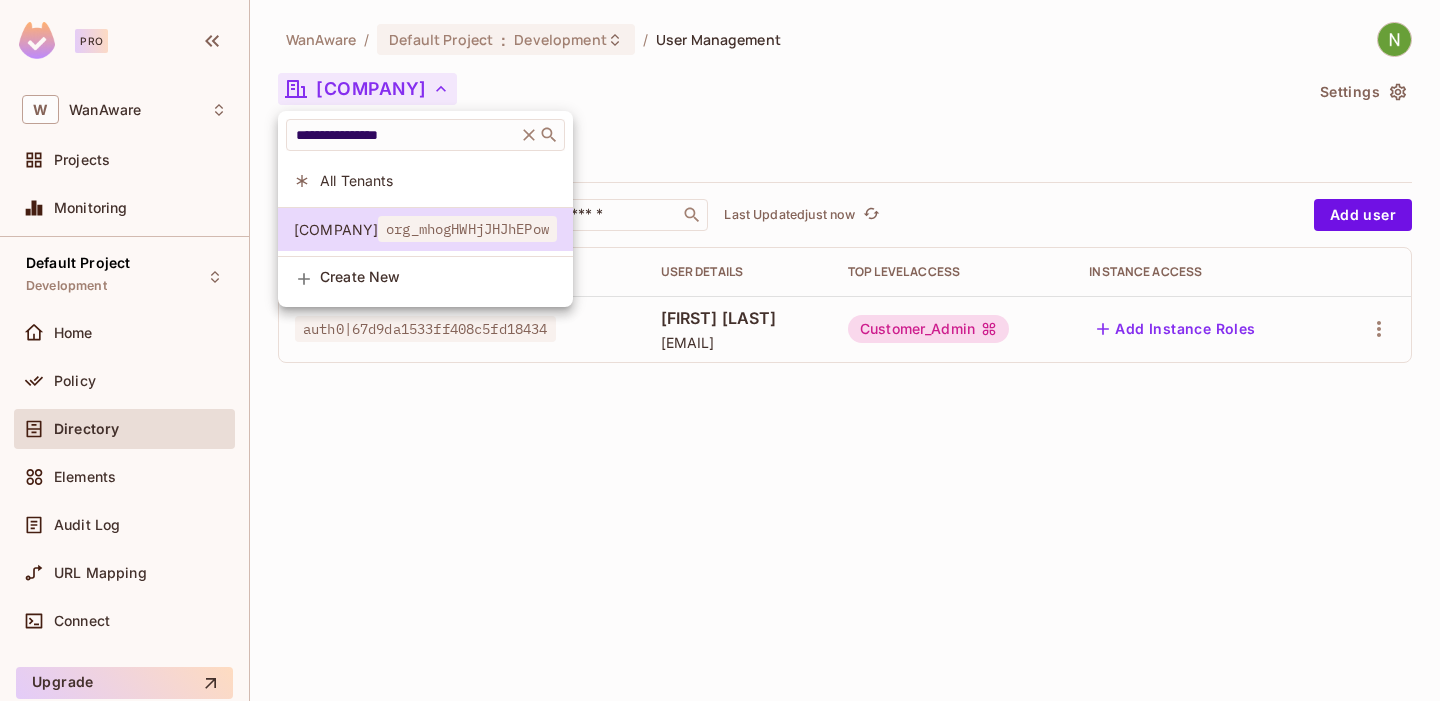 click on "All Tenants" at bounding box center (438, 180) 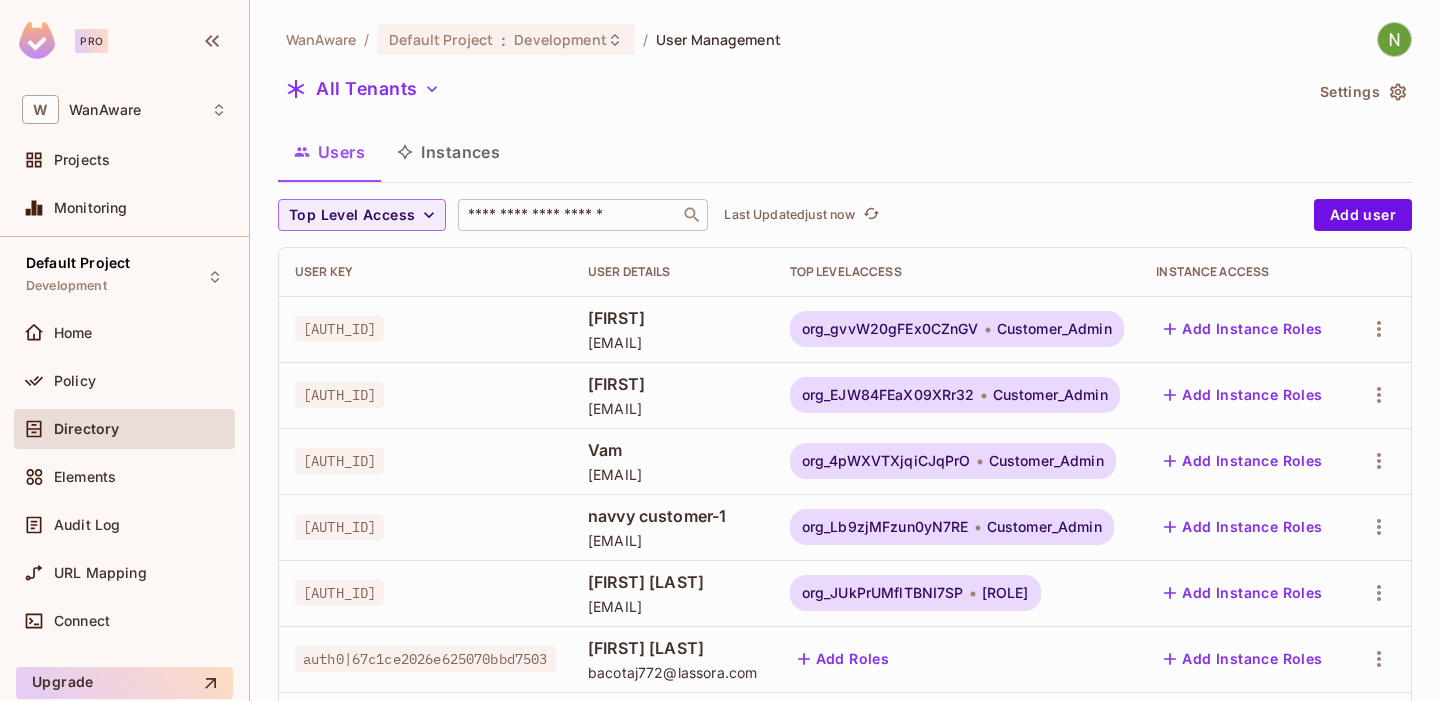 type 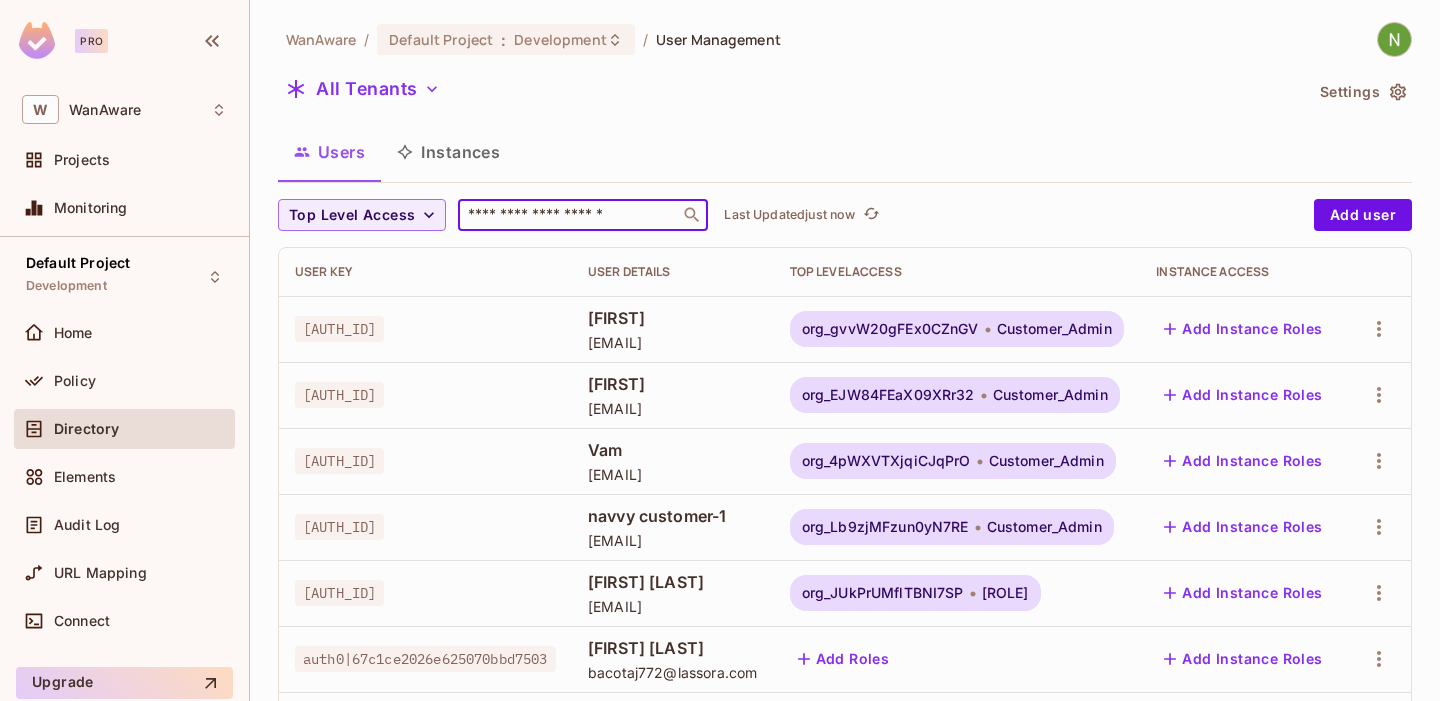 click at bounding box center (569, 215) 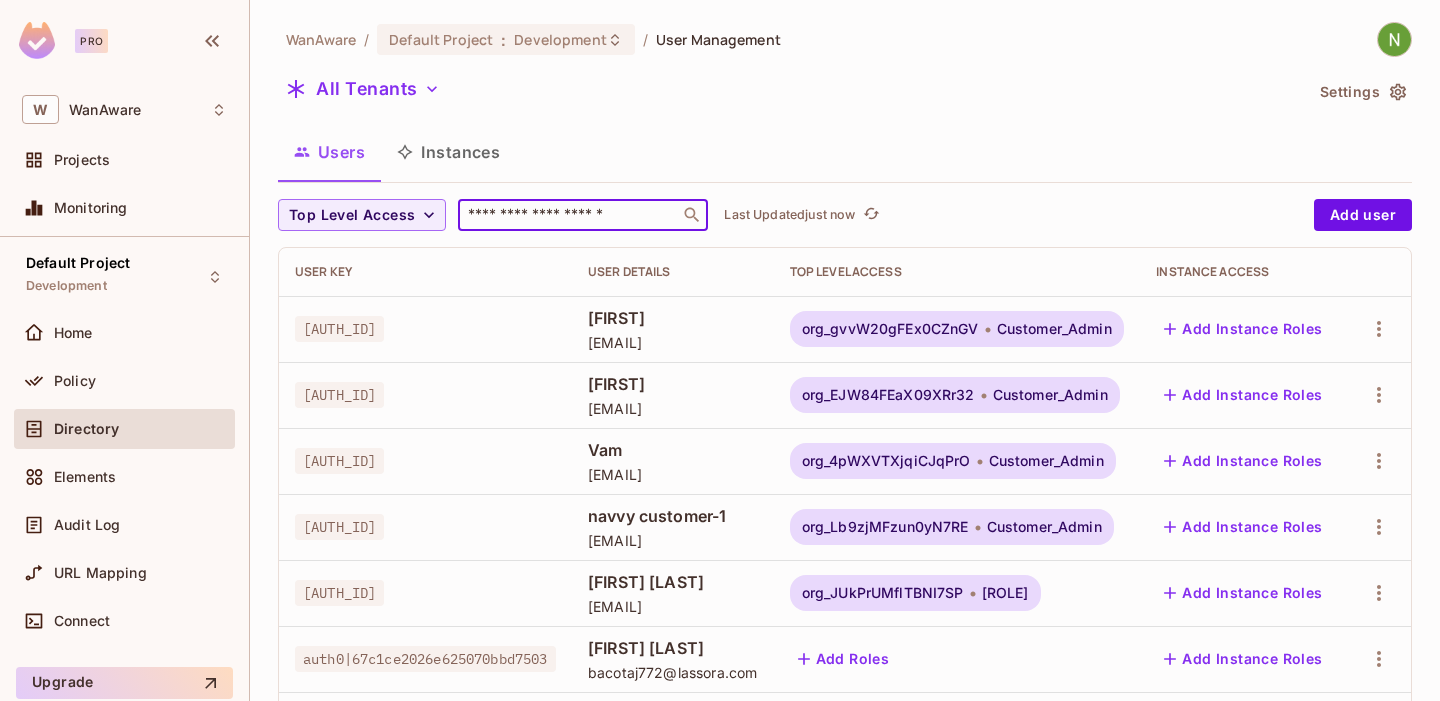paste on "**********" 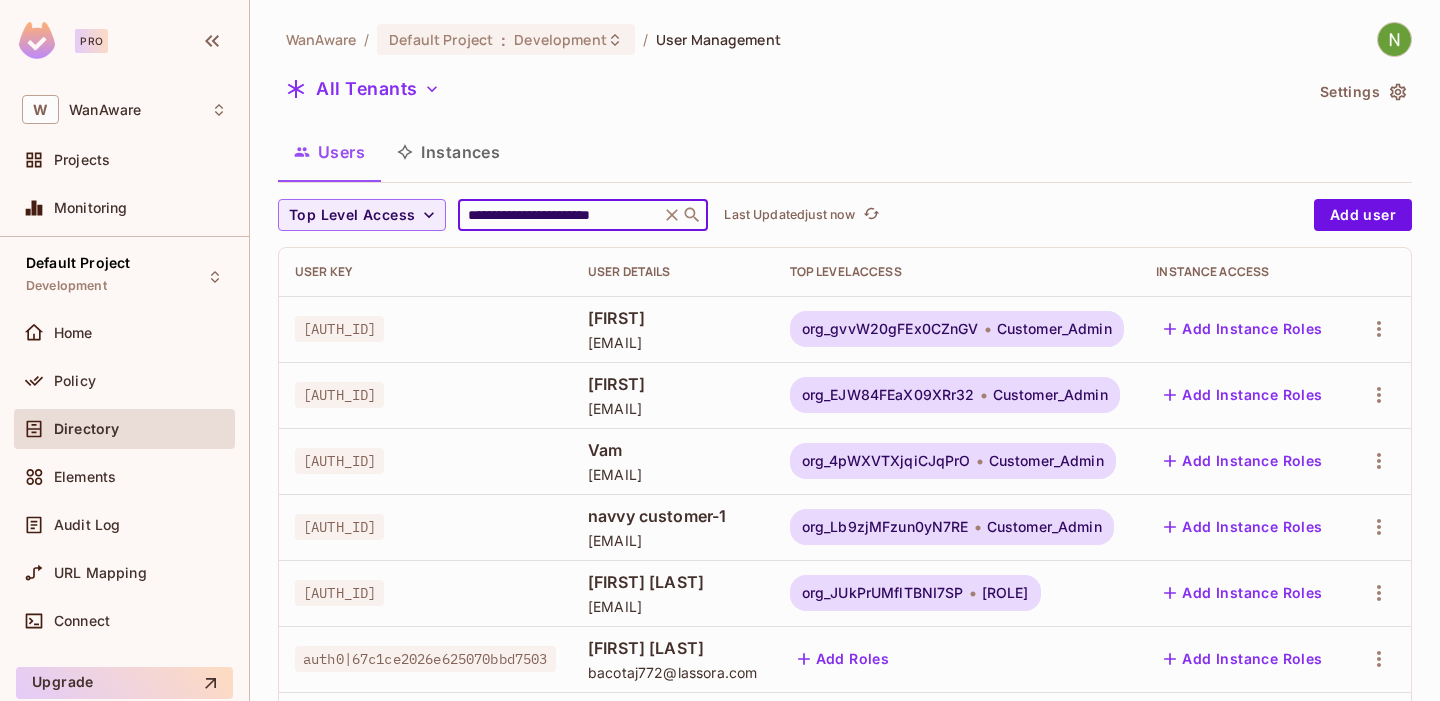 scroll, scrollTop: 0, scrollLeft: 8, axis: horizontal 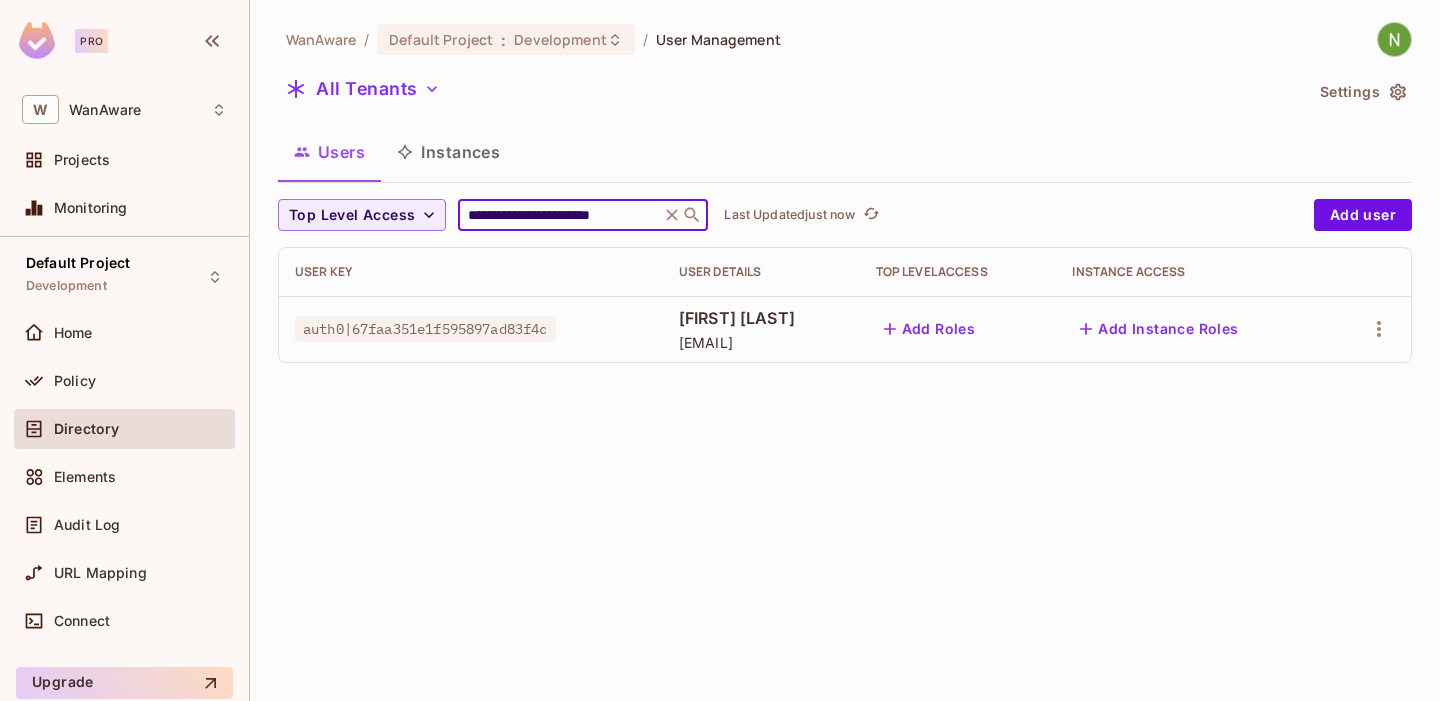 click on "auth0|67faa351e1f595897ad83f4c" at bounding box center (425, 329) 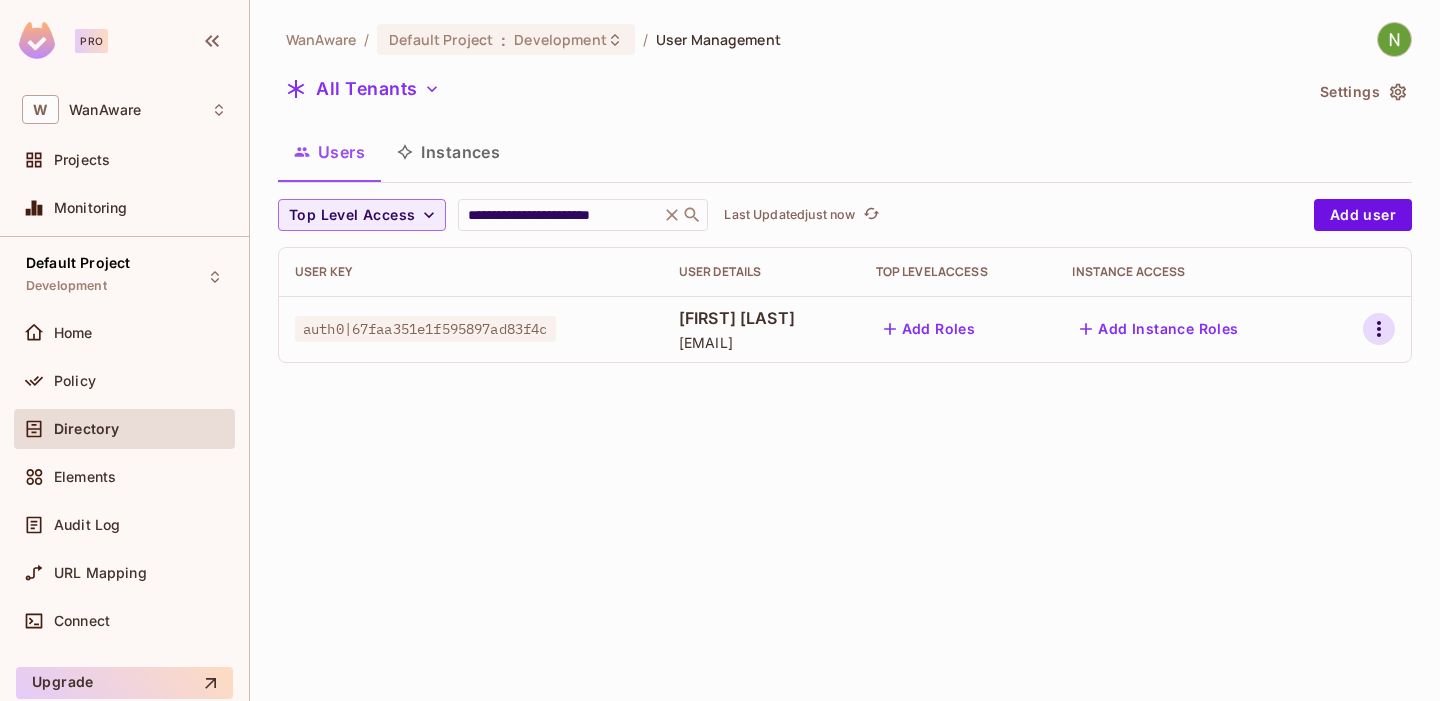 click 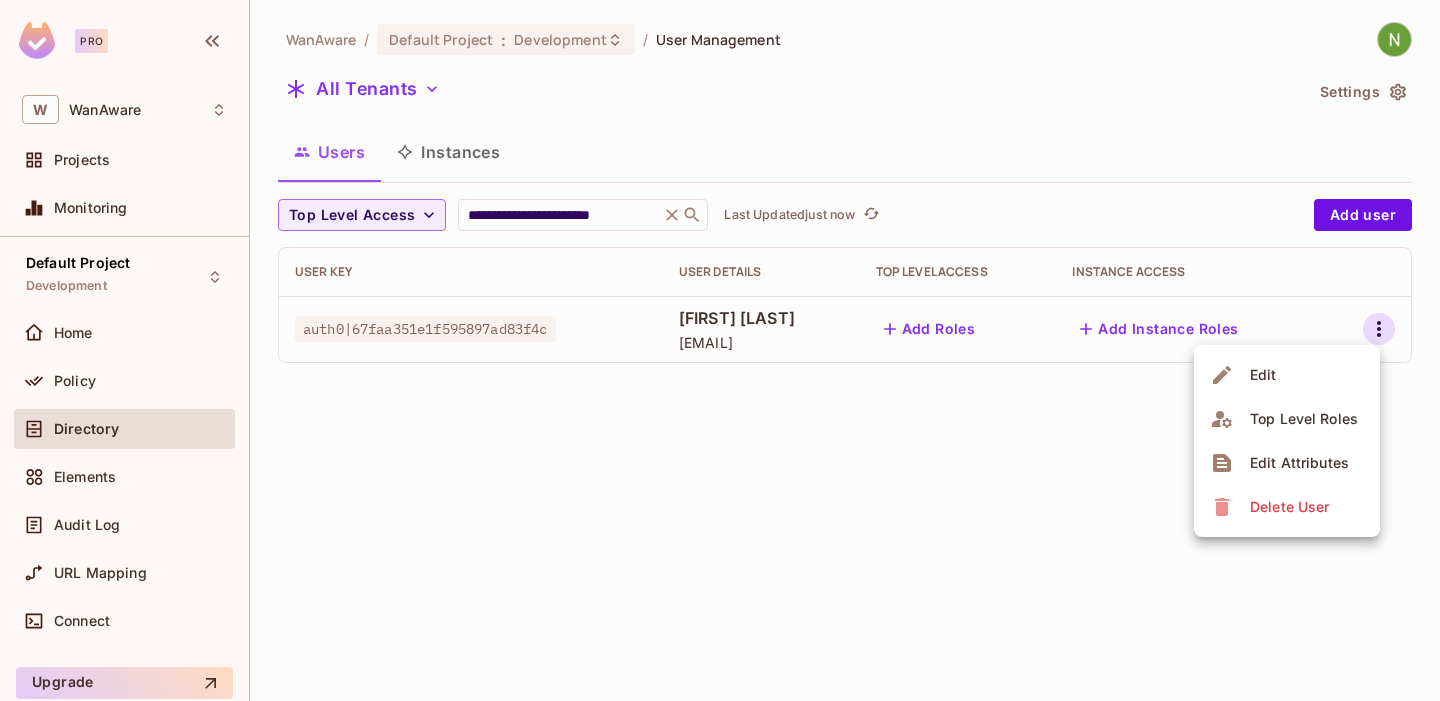click on "Delete User" at bounding box center (1289, 507) 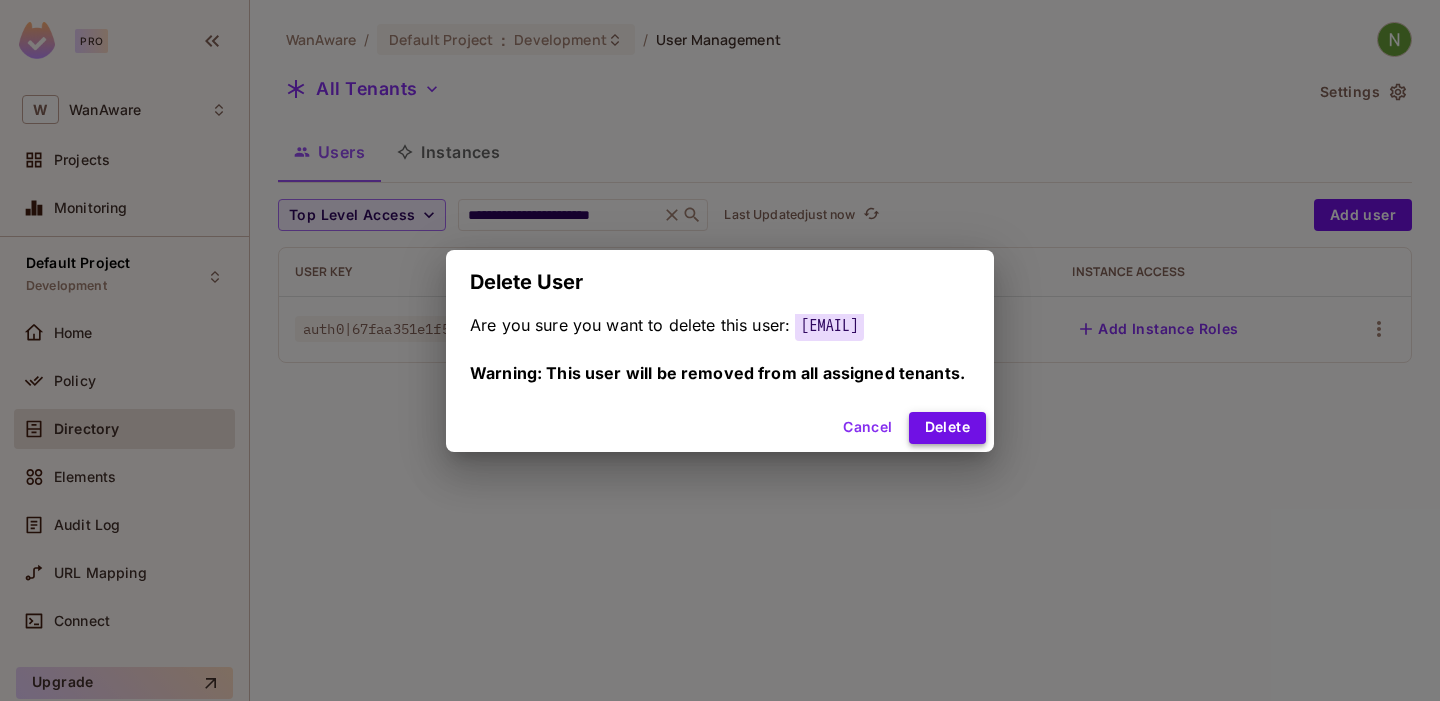 click on "Delete" at bounding box center (947, 428) 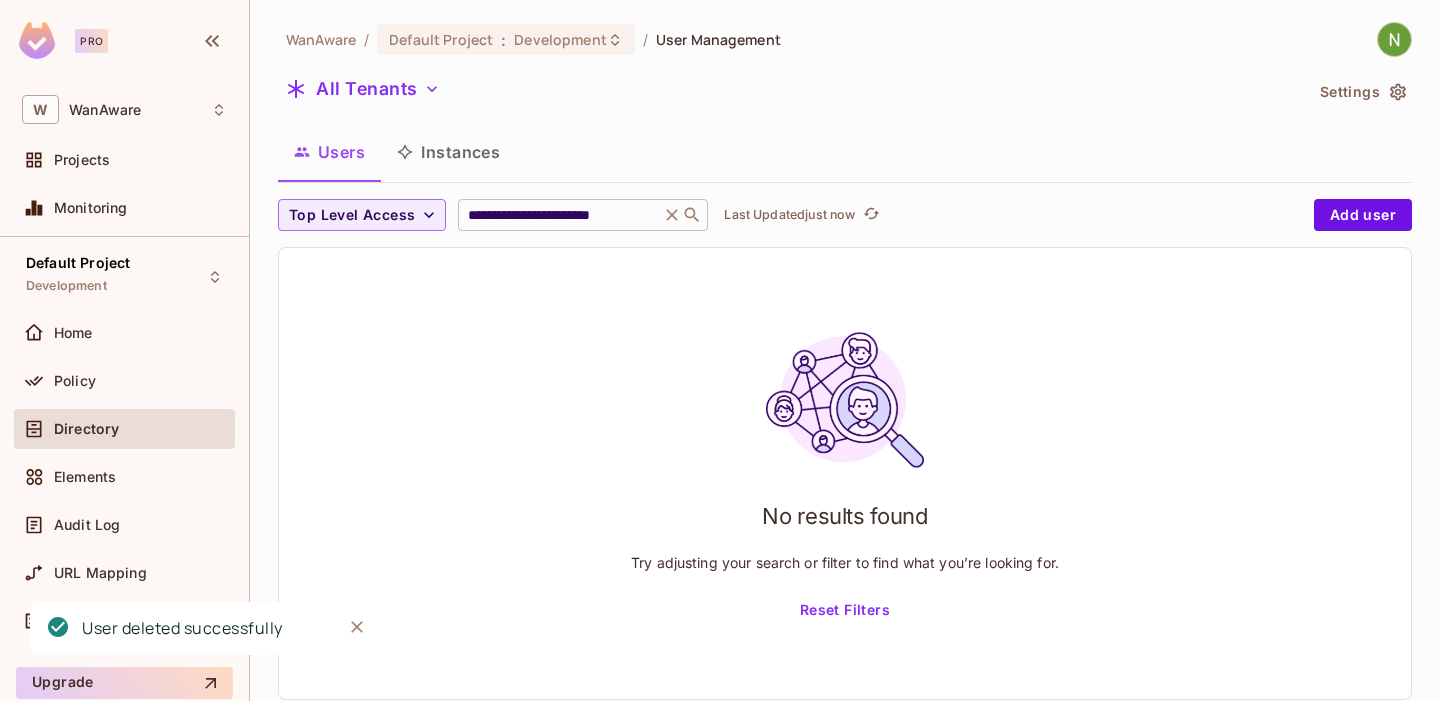 click on "**********" at bounding box center [559, 215] 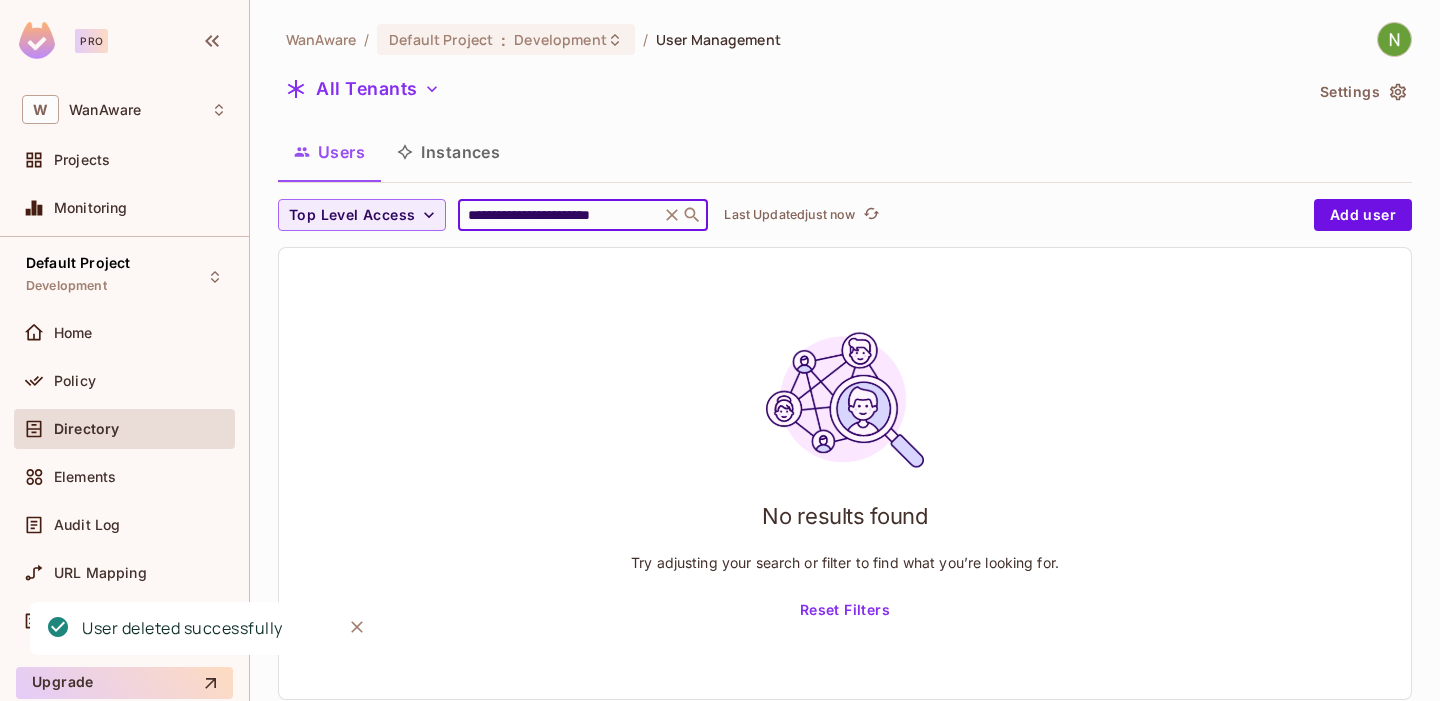 click on "**********" at bounding box center (559, 215) 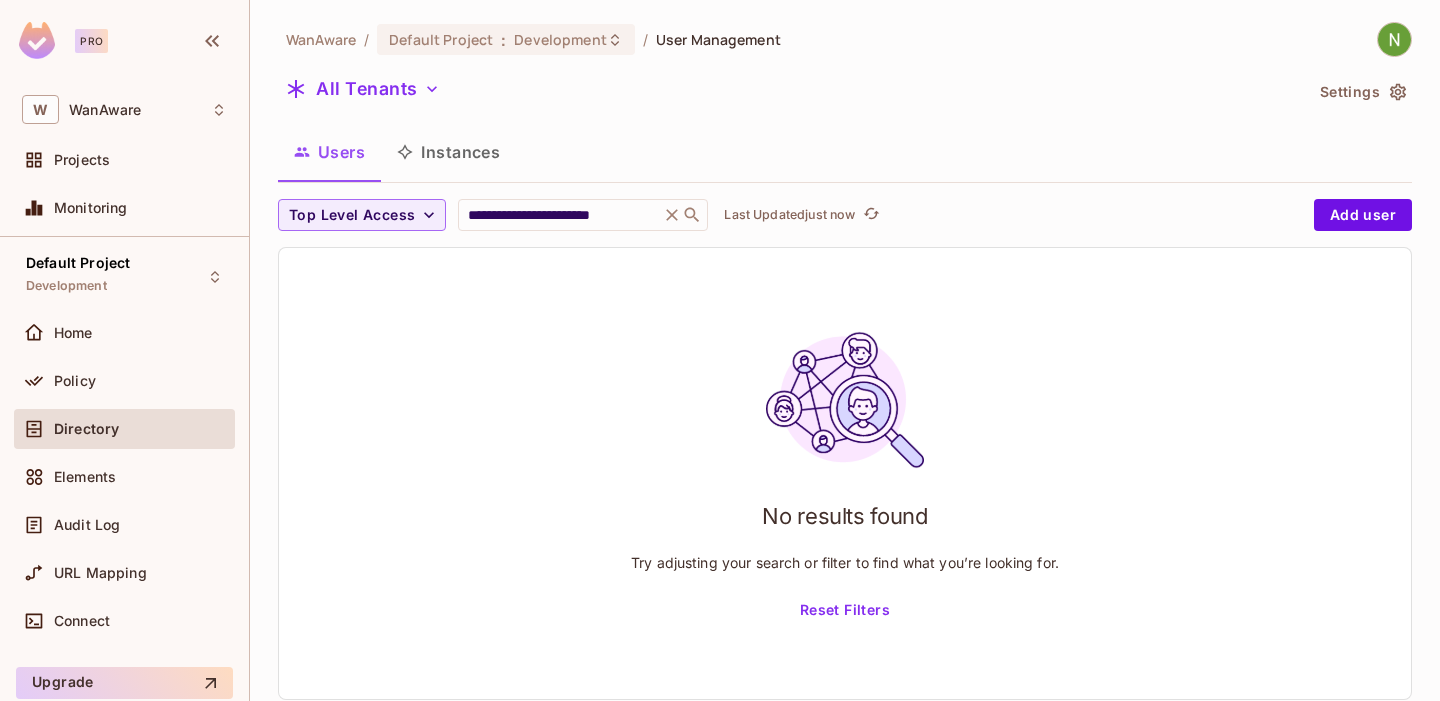 scroll, scrollTop: 0, scrollLeft: 0, axis: both 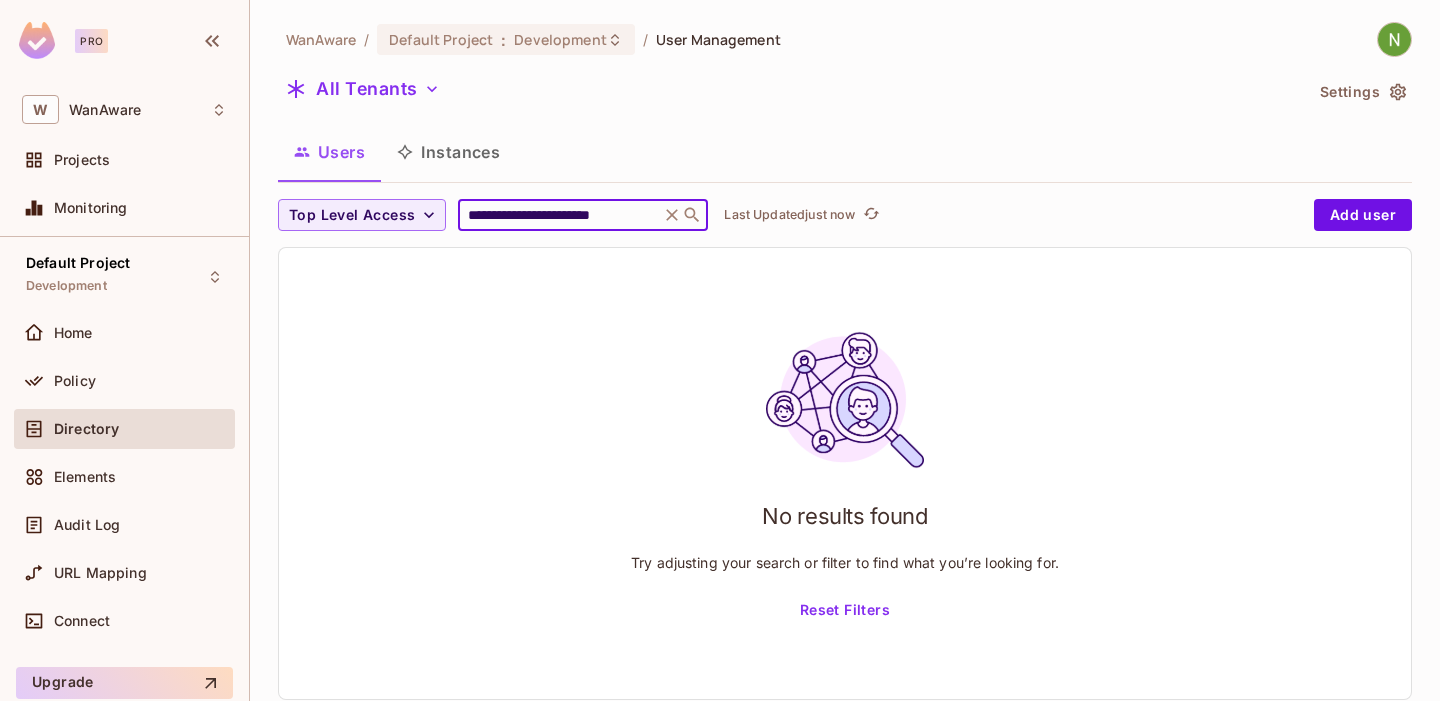 click 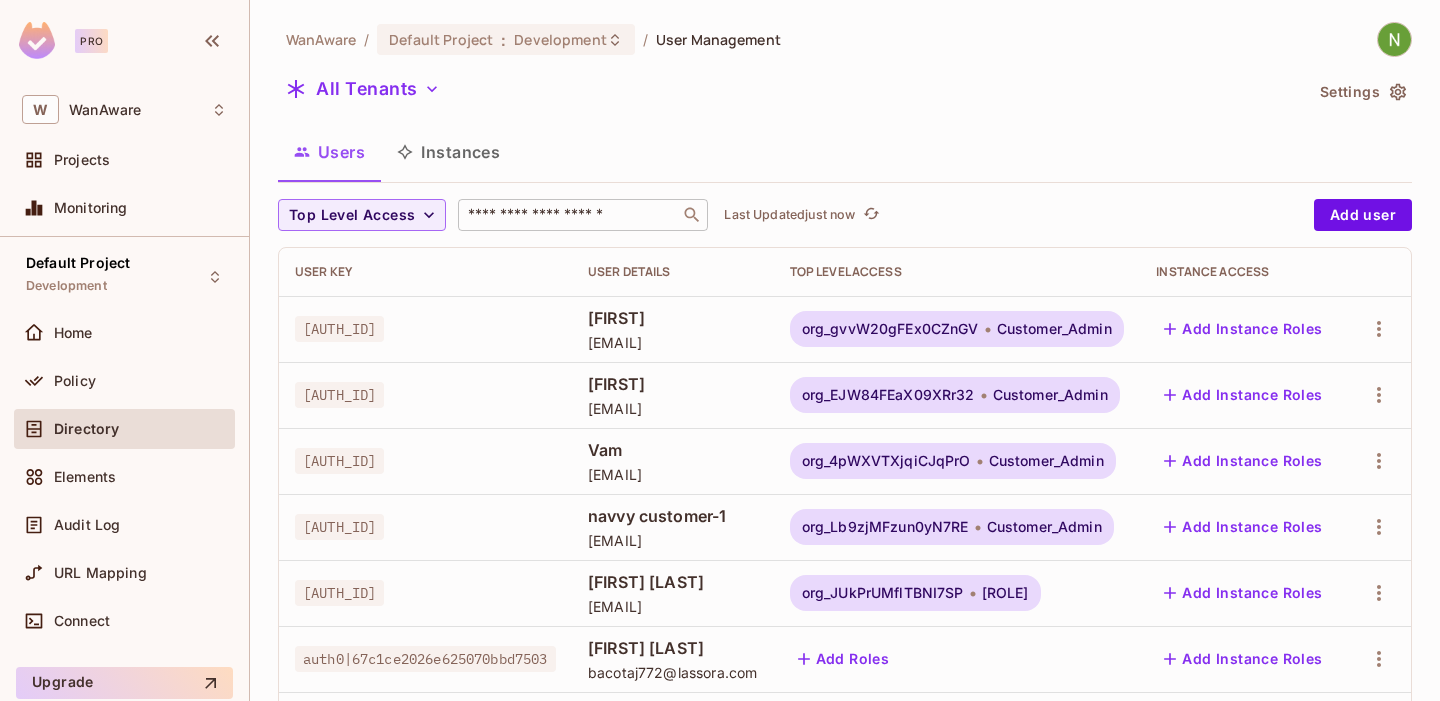 click on "​" at bounding box center (583, 215) 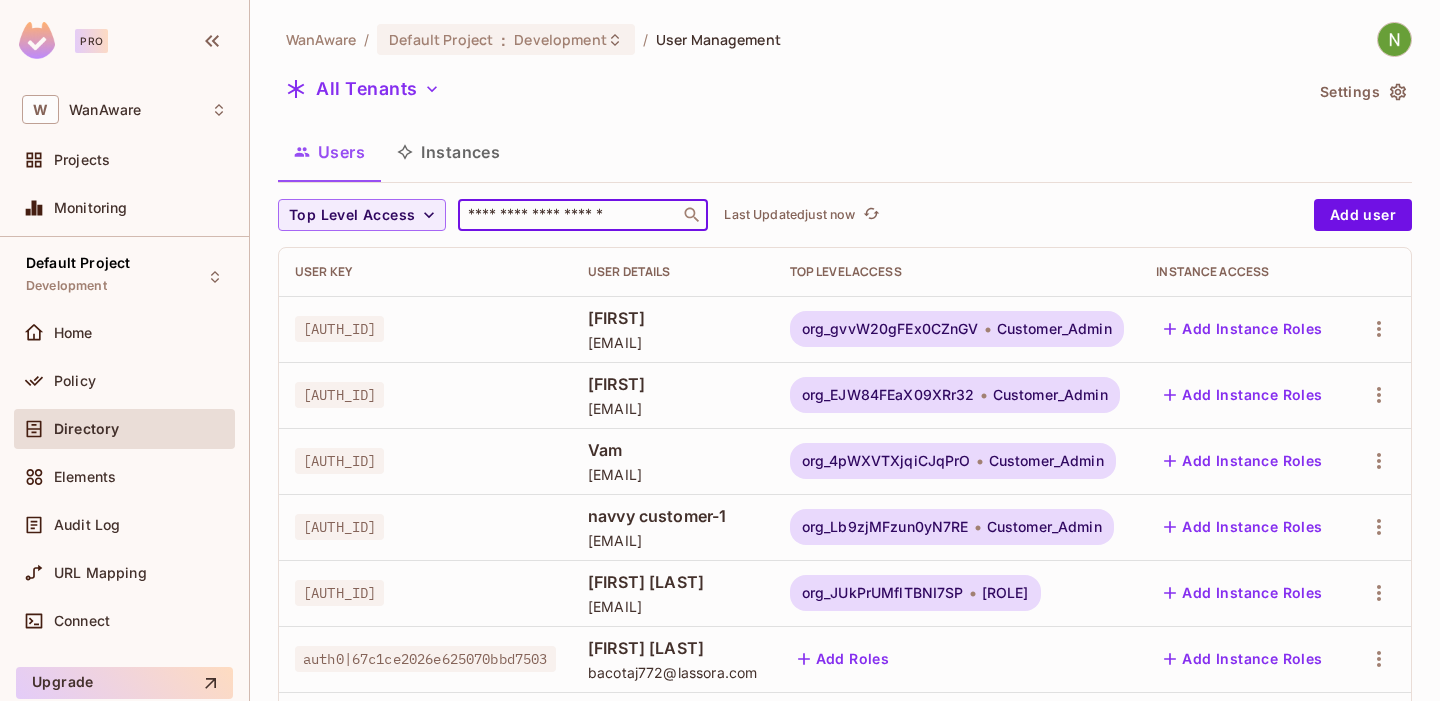 paste on "**********" 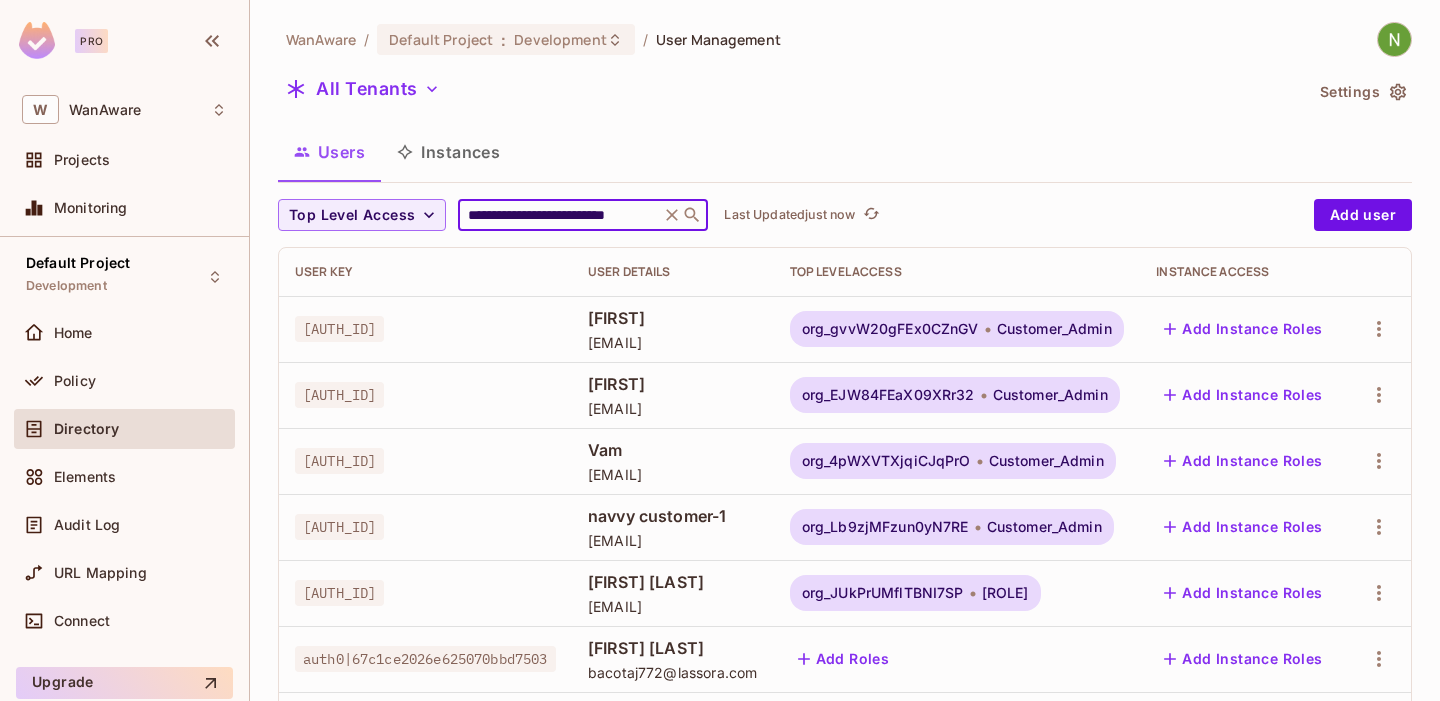 scroll, scrollTop: 0, scrollLeft: 35, axis: horizontal 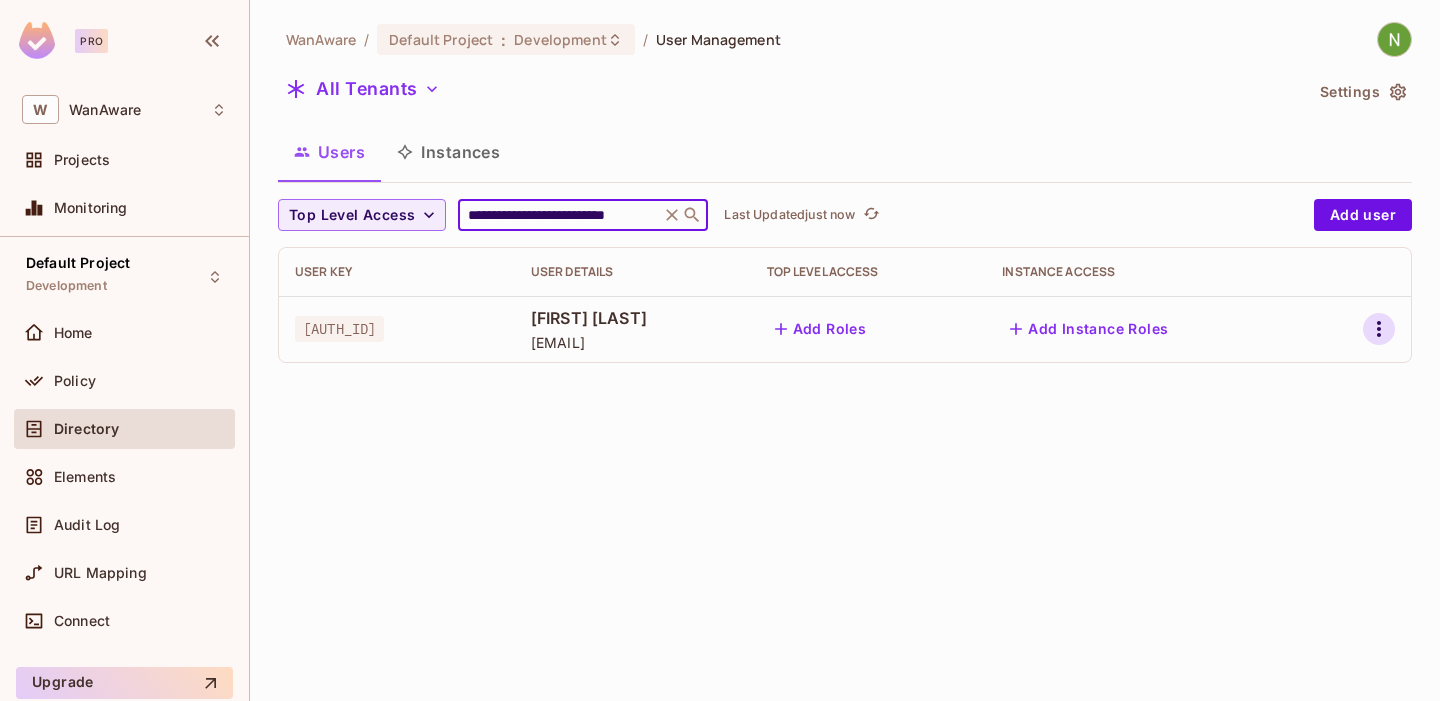 type on "**********" 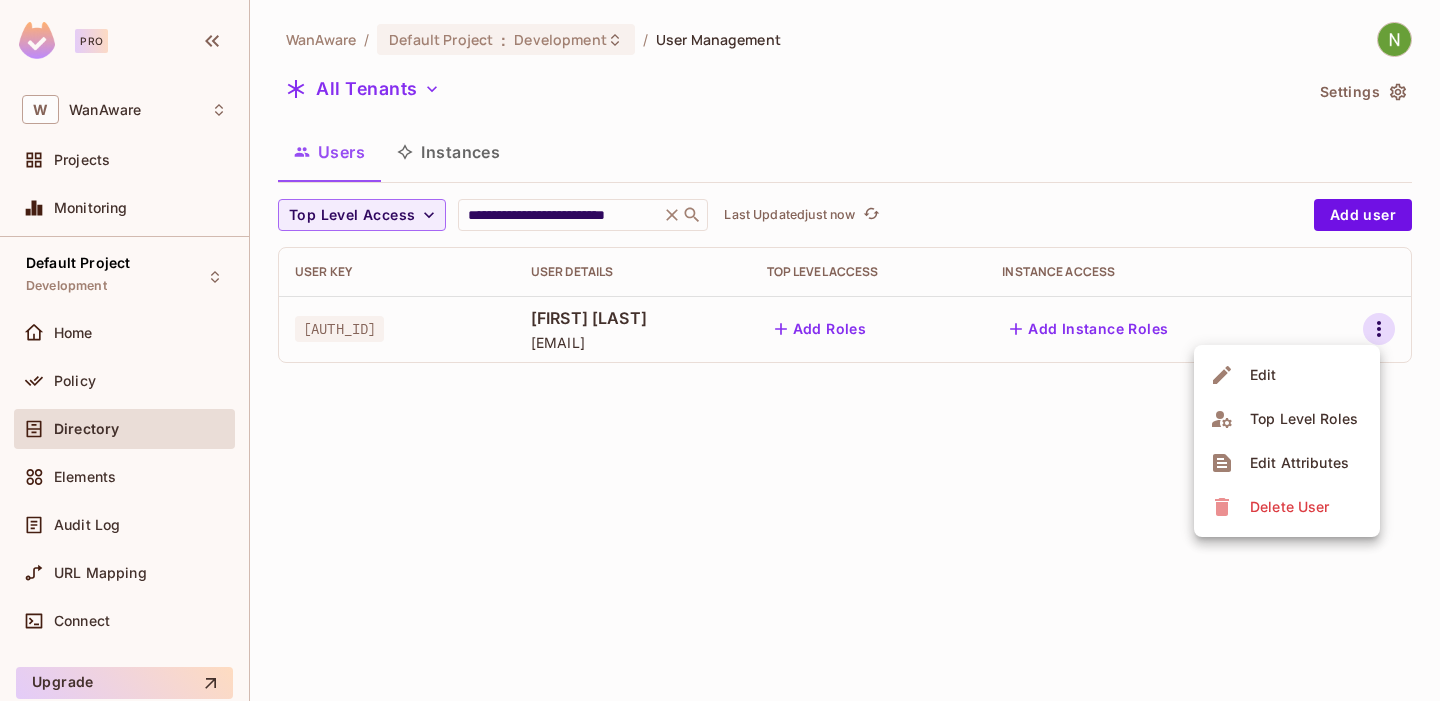 click on "Delete User" at bounding box center (1289, 507) 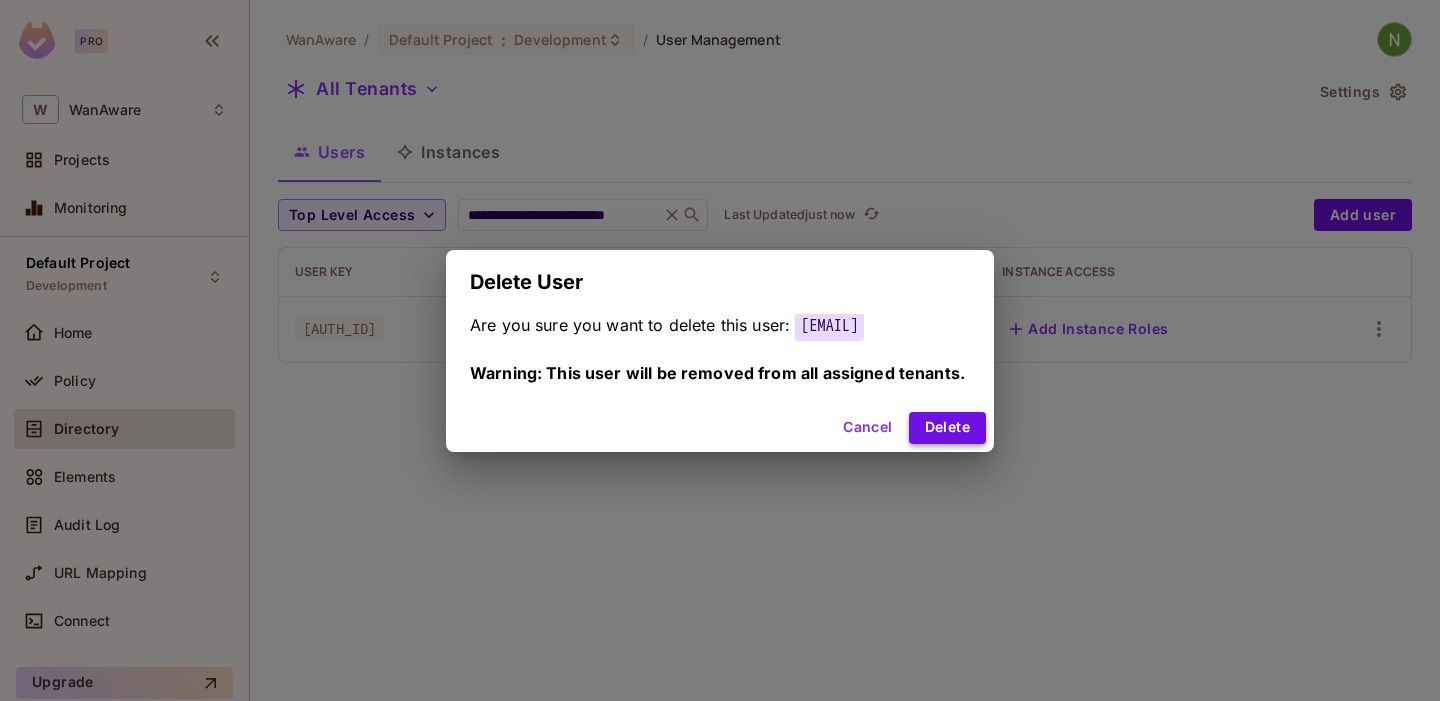 click on "Delete" at bounding box center [947, 428] 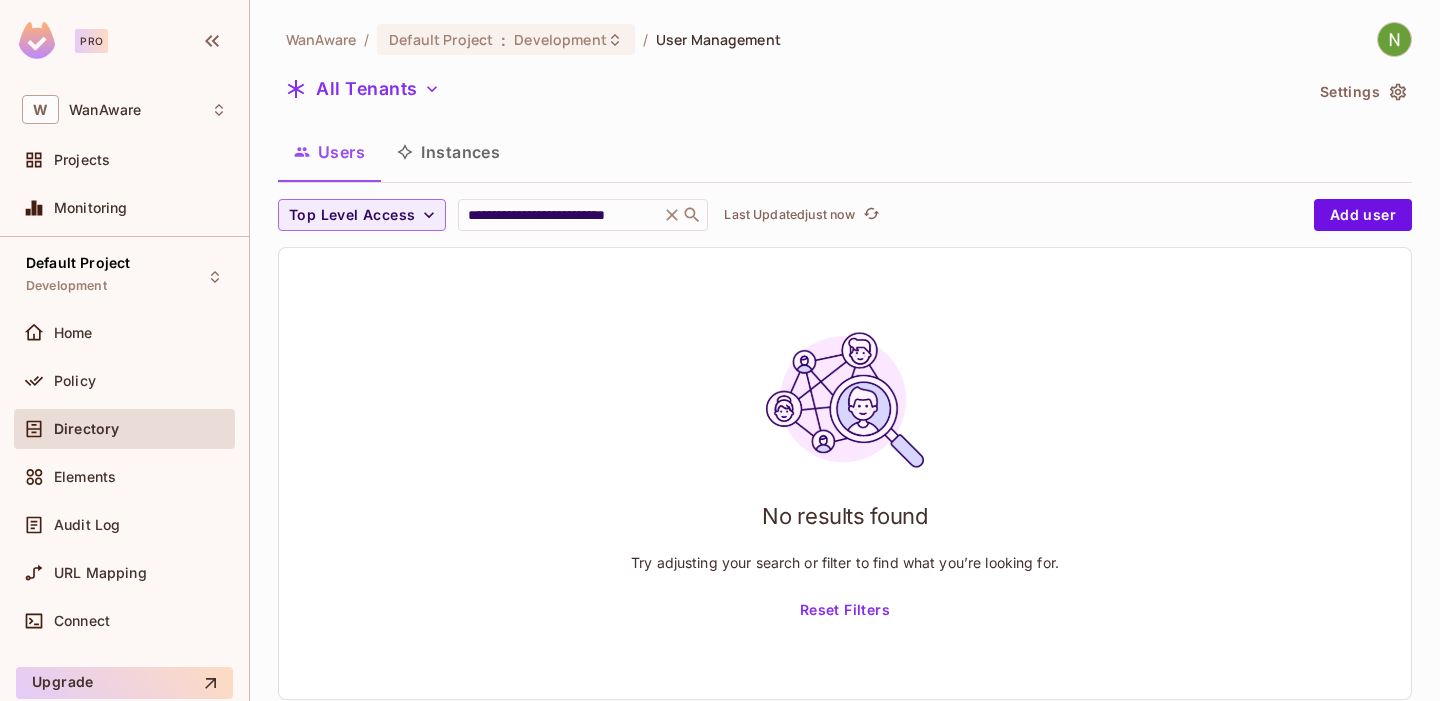 click 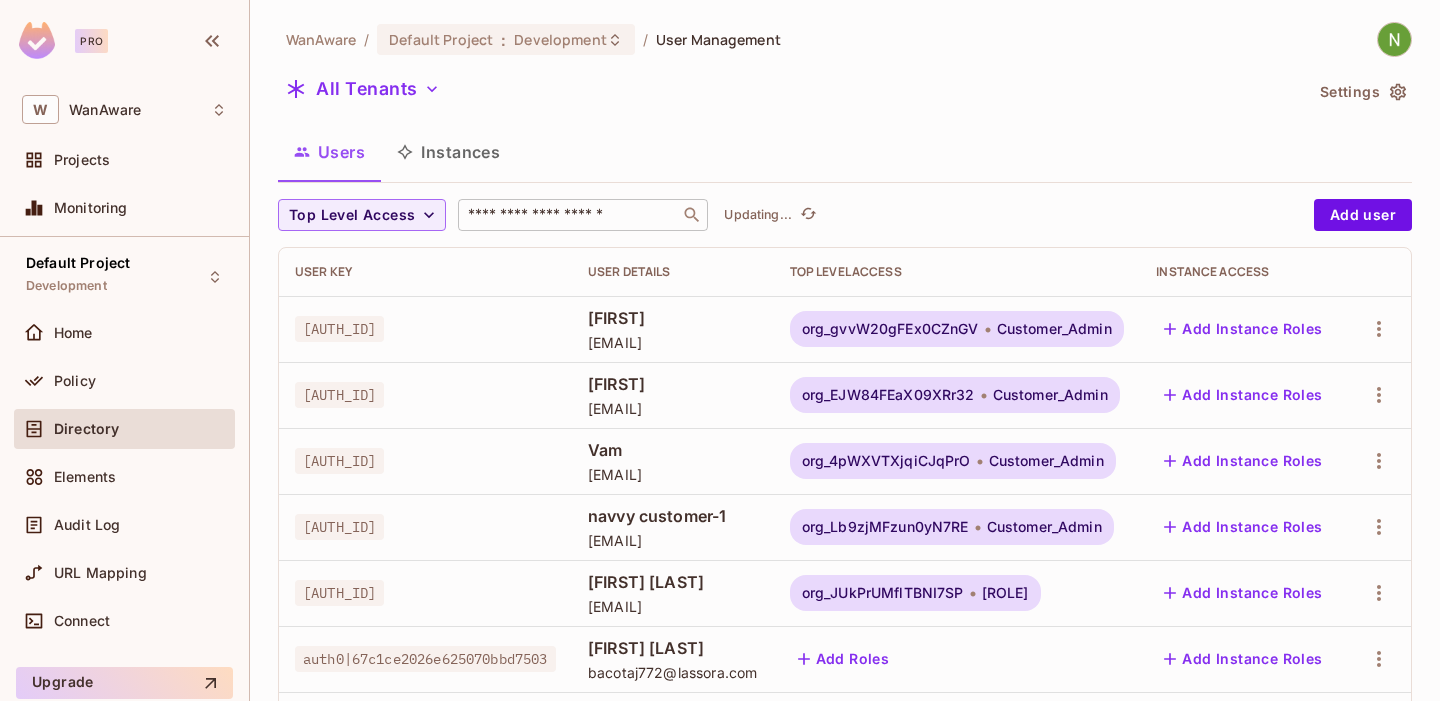 click at bounding box center [569, 215] 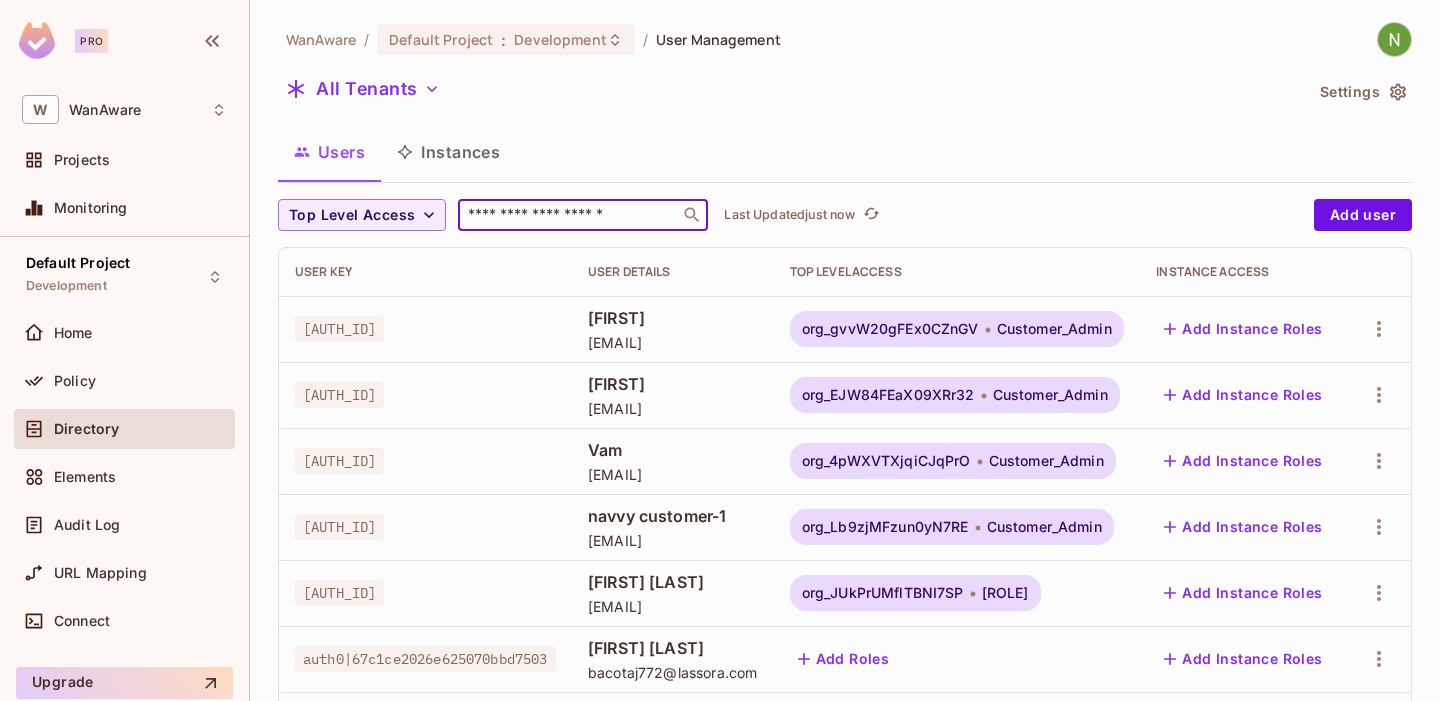 paste on "**********" 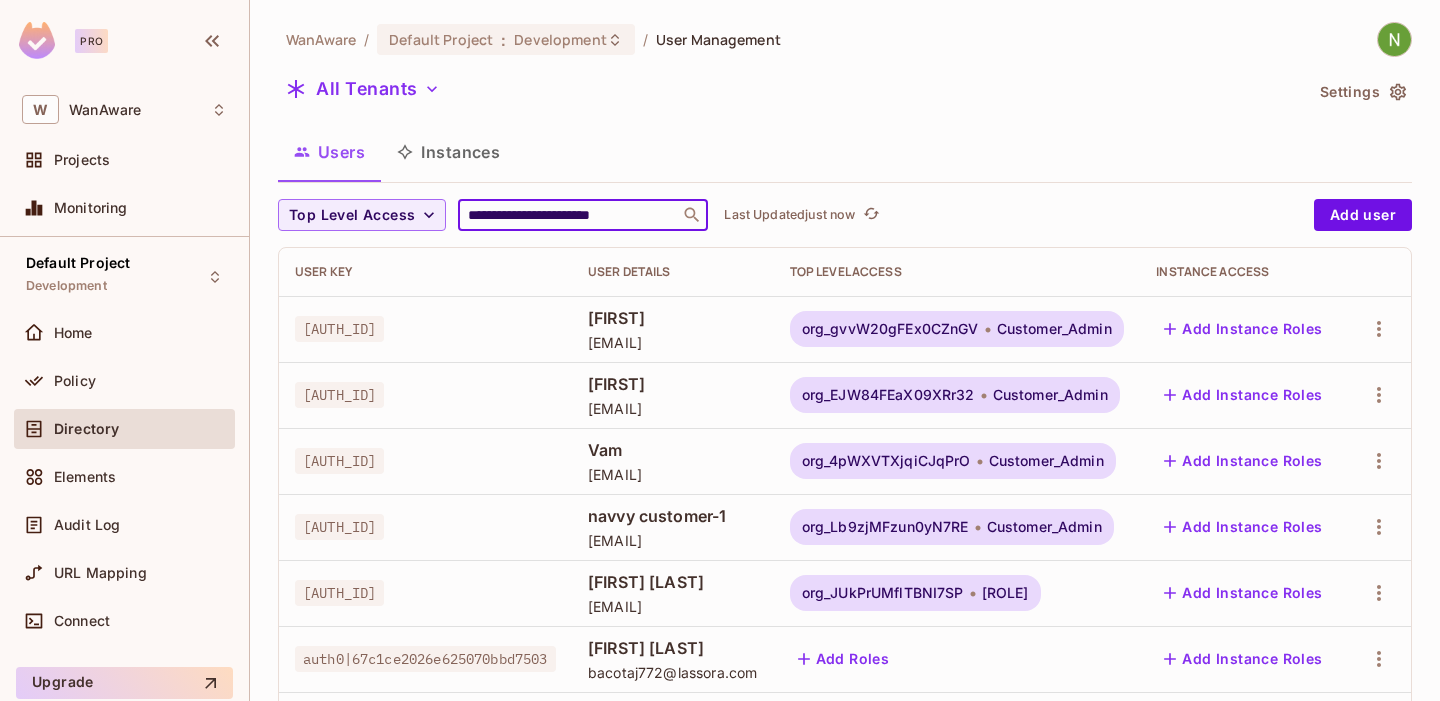 scroll, scrollTop: 0, scrollLeft: 8, axis: horizontal 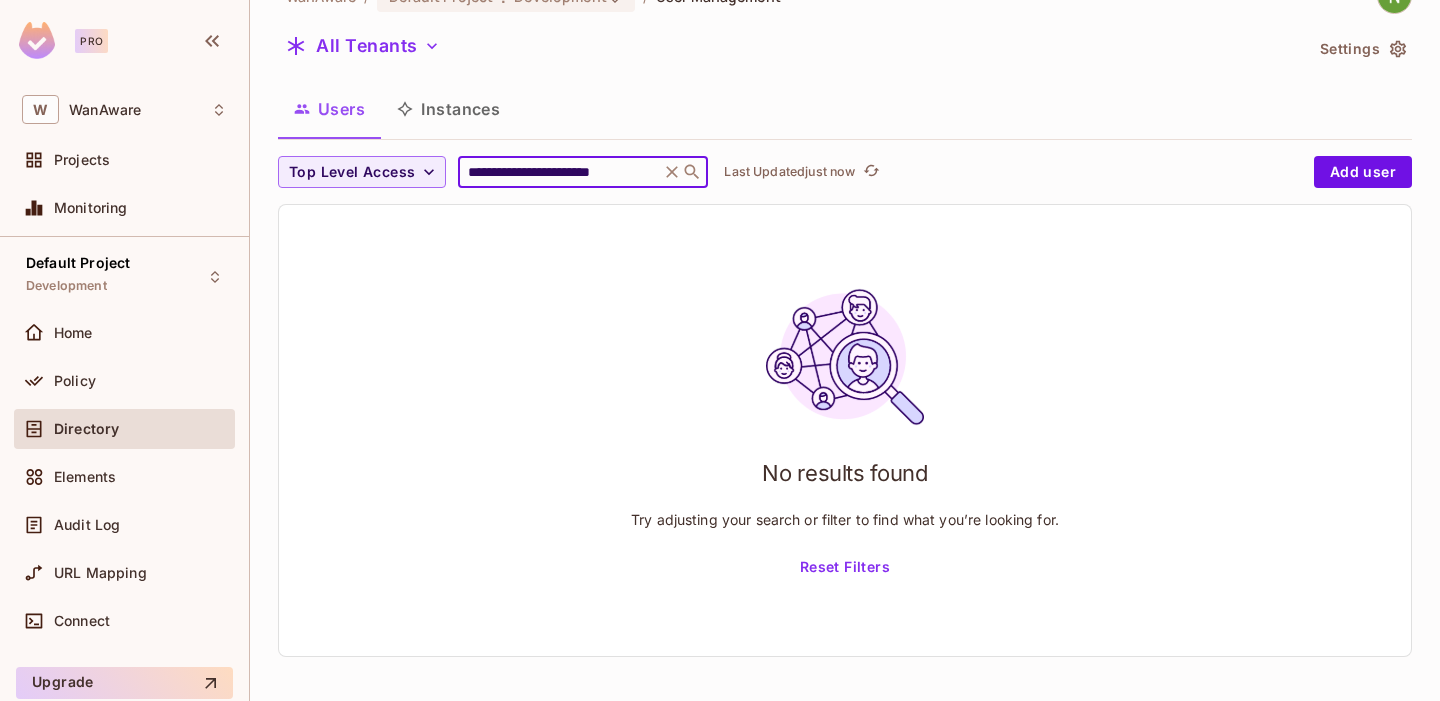 type on "**********" 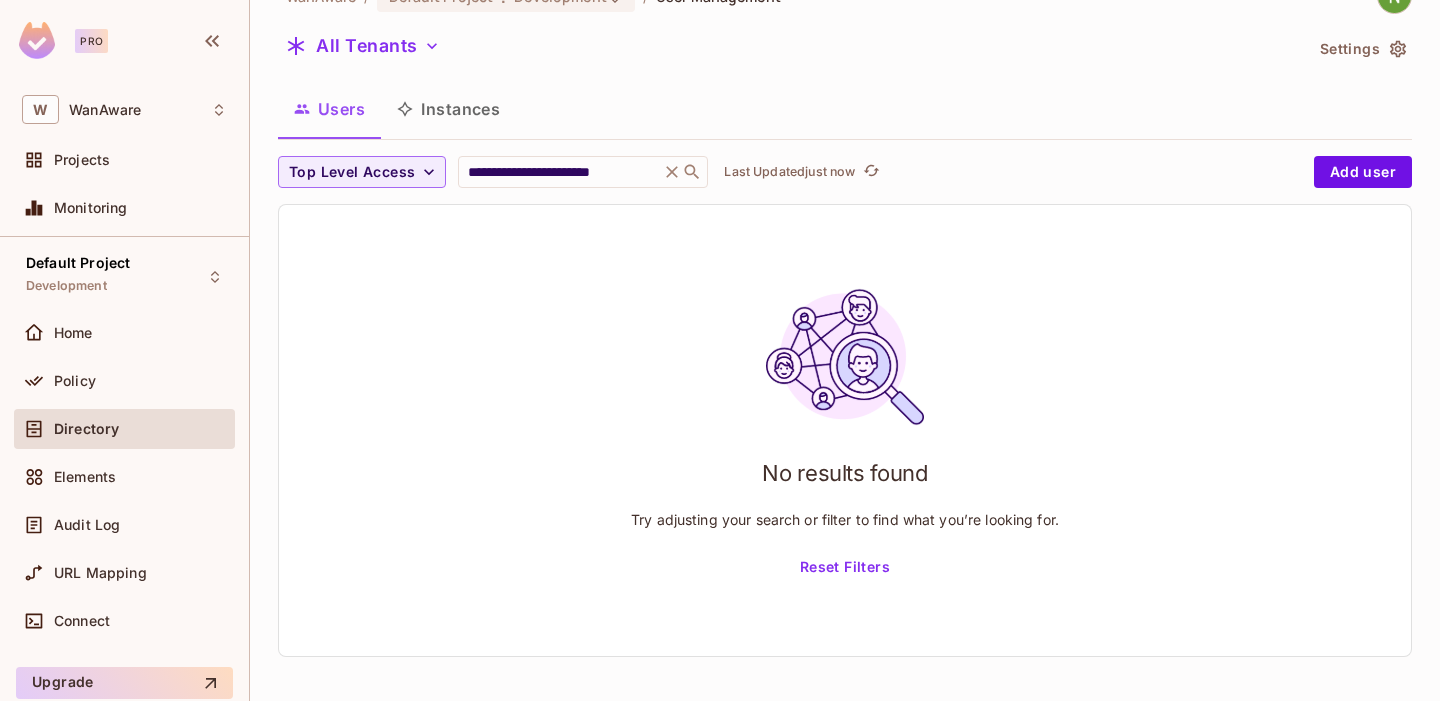 scroll, scrollTop: 0, scrollLeft: 0, axis: both 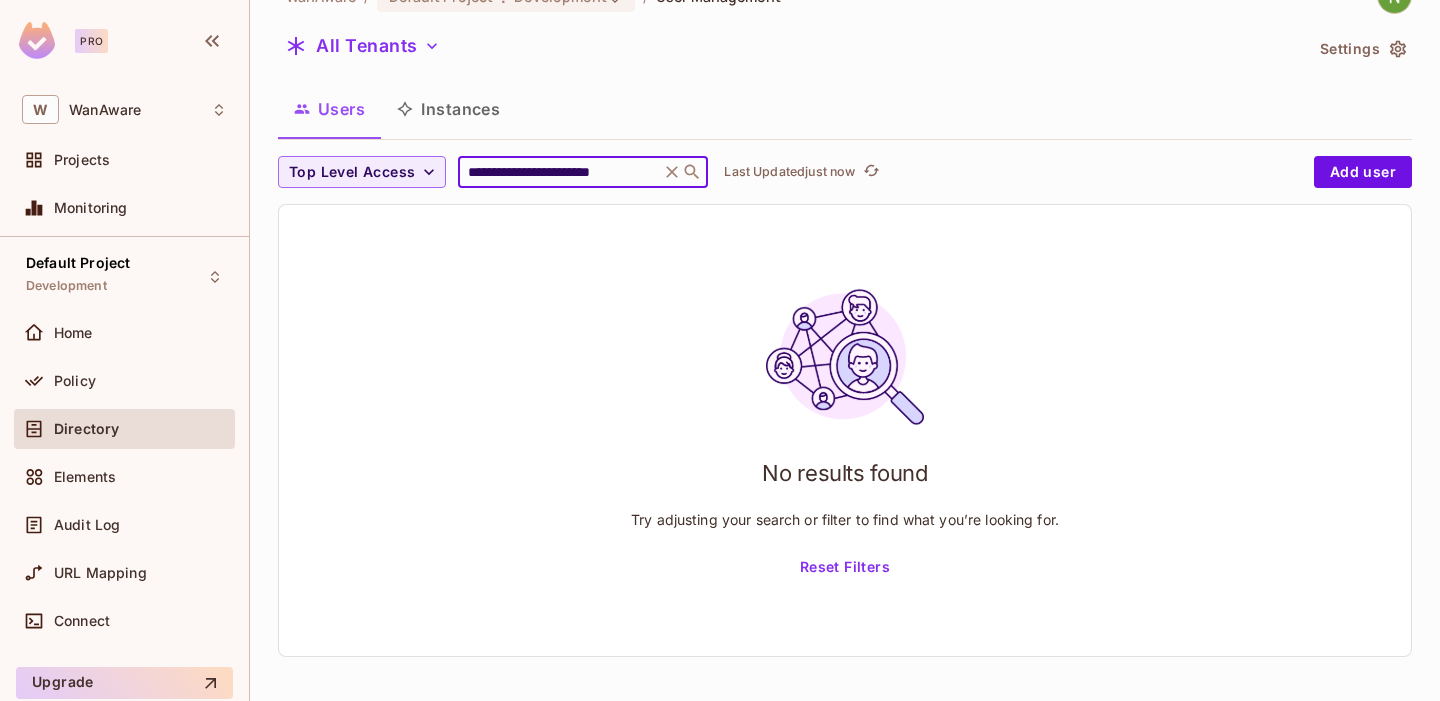 click 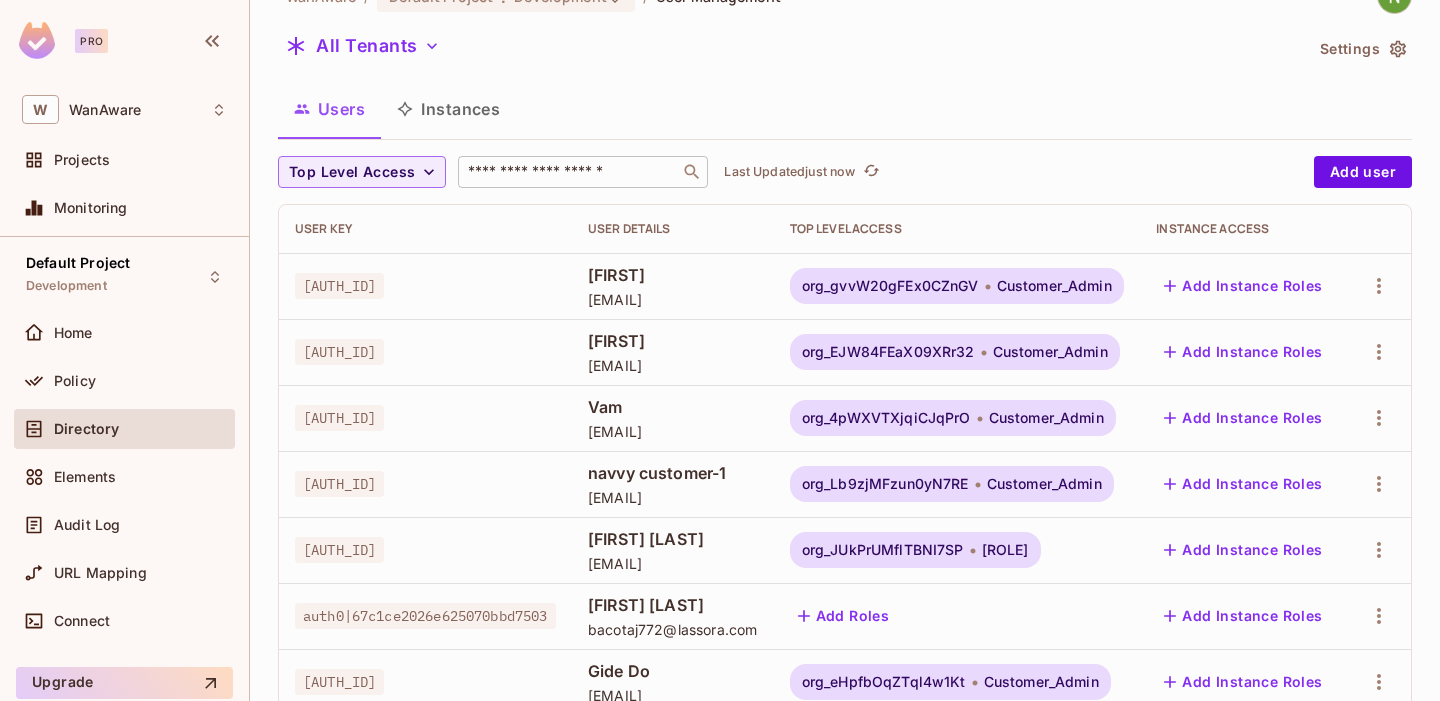 click at bounding box center (569, 172) 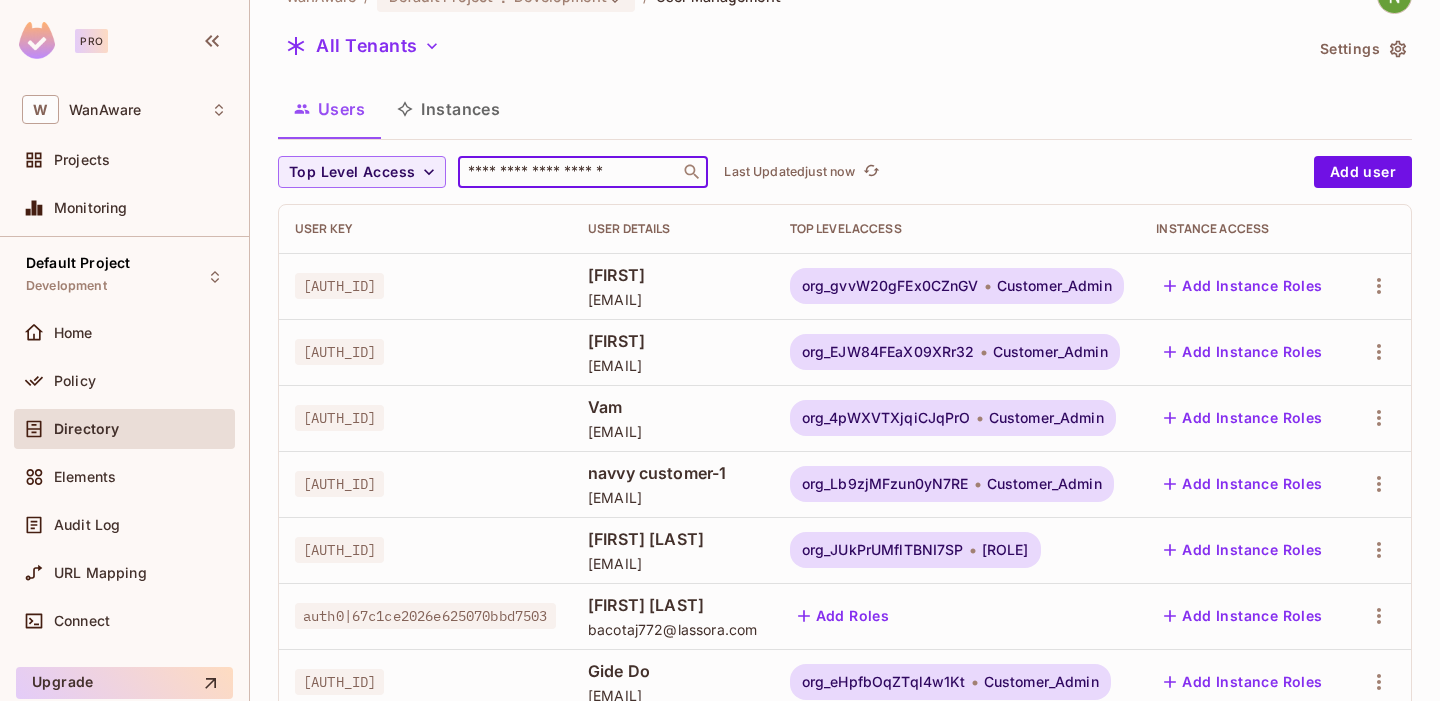 paste on "**********" 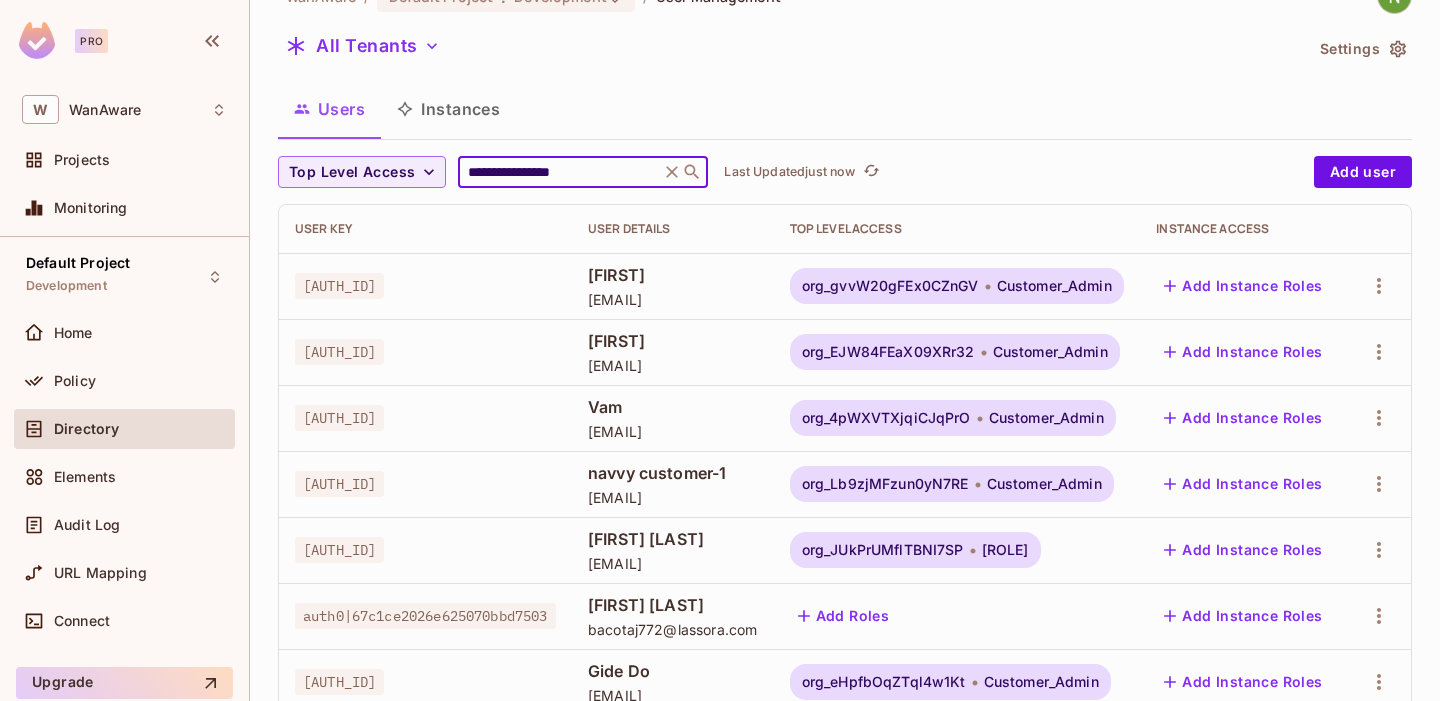 type on "**********" 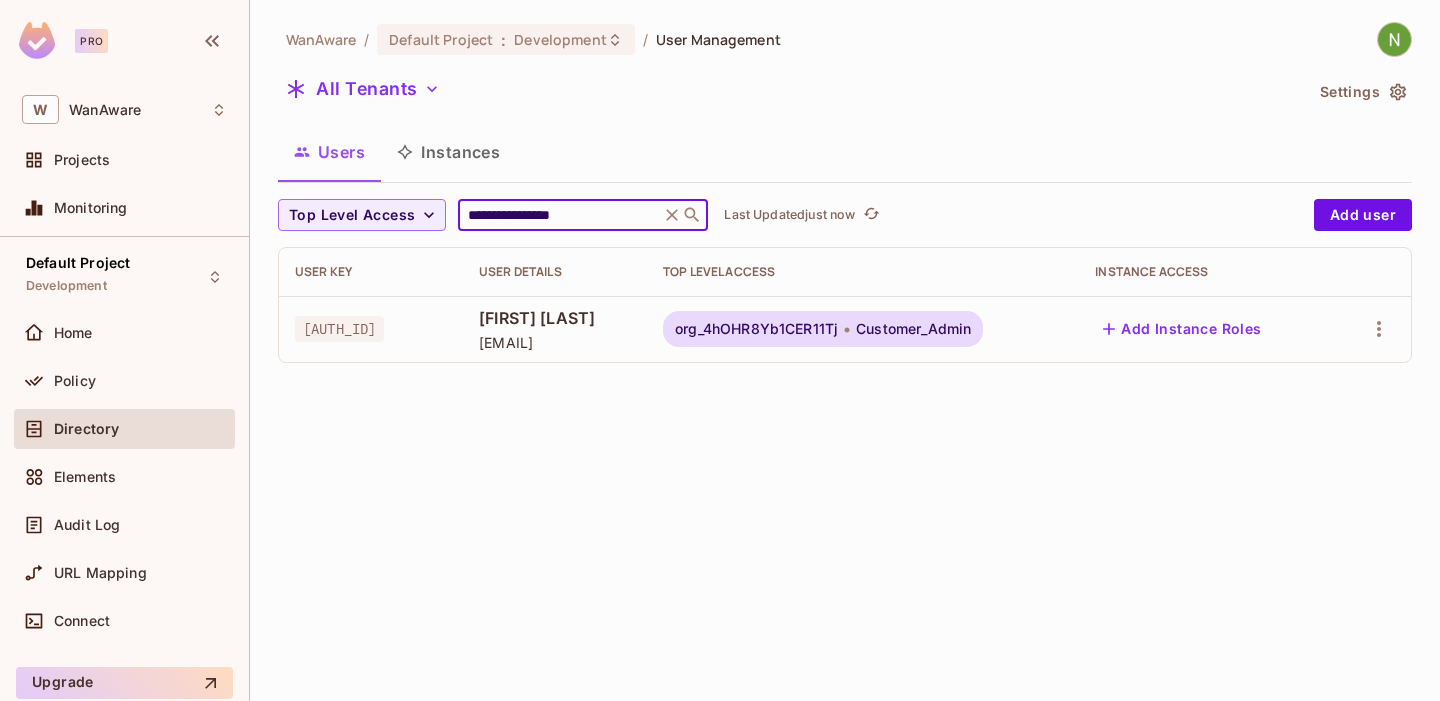 click on "org_4hOHR8Yb1CER11Tj" at bounding box center (756, 329) 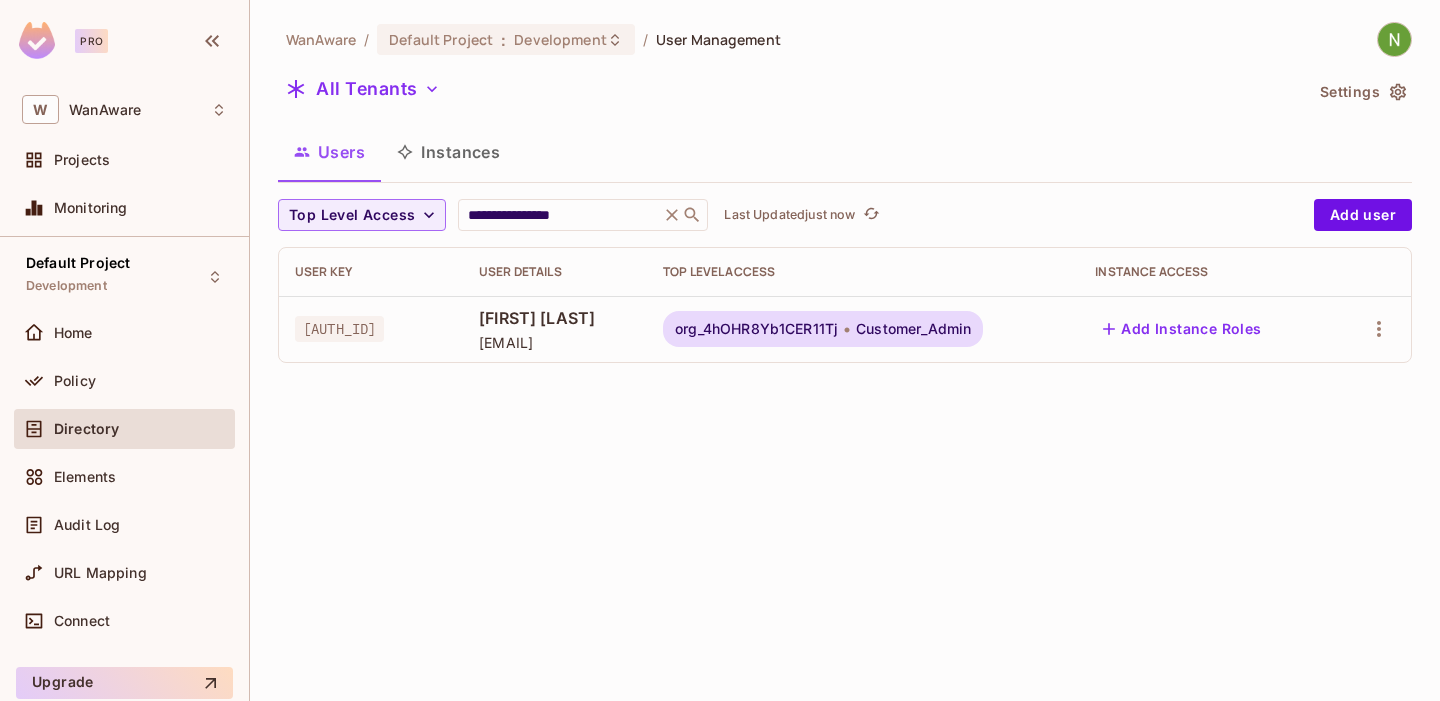 click on "org_4hOHR8Yb1CER11Tj" at bounding box center [756, 329] 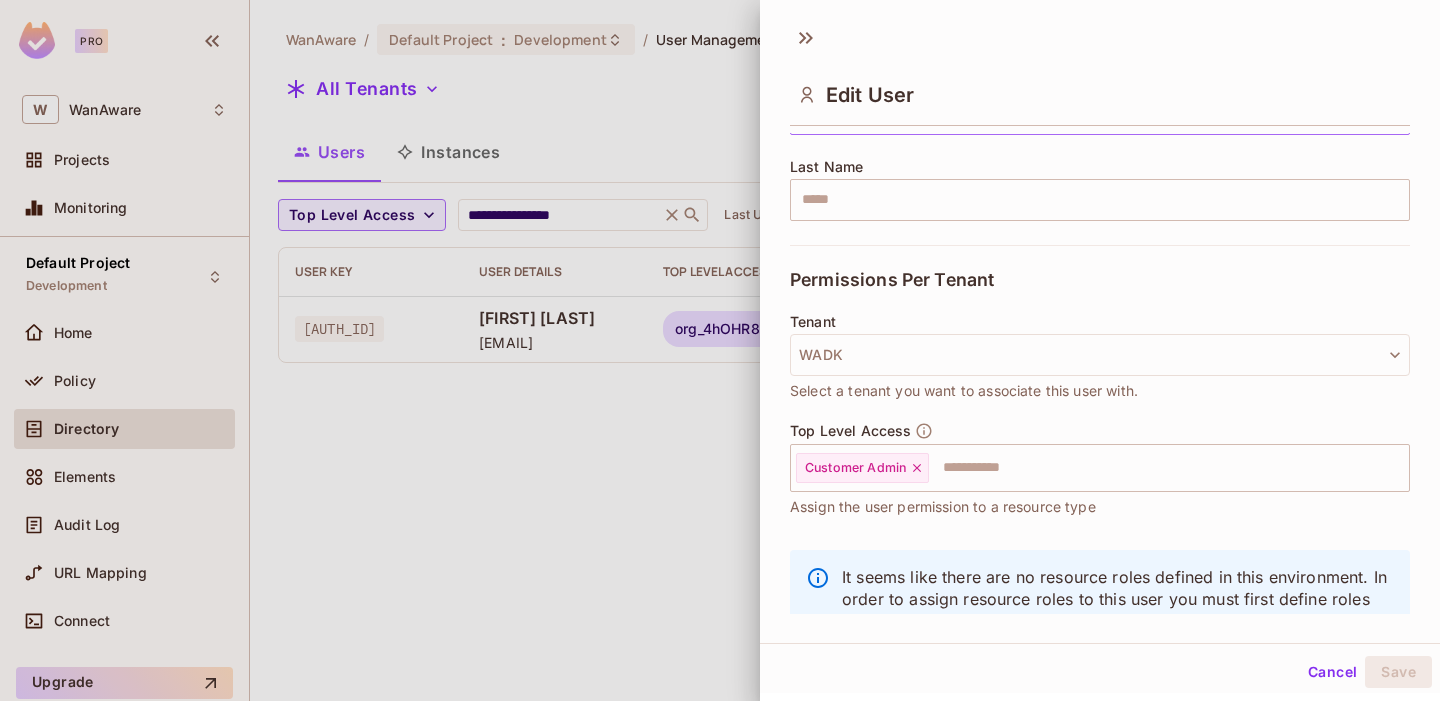scroll, scrollTop: 380, scrollLeft: 0, axis: vertical 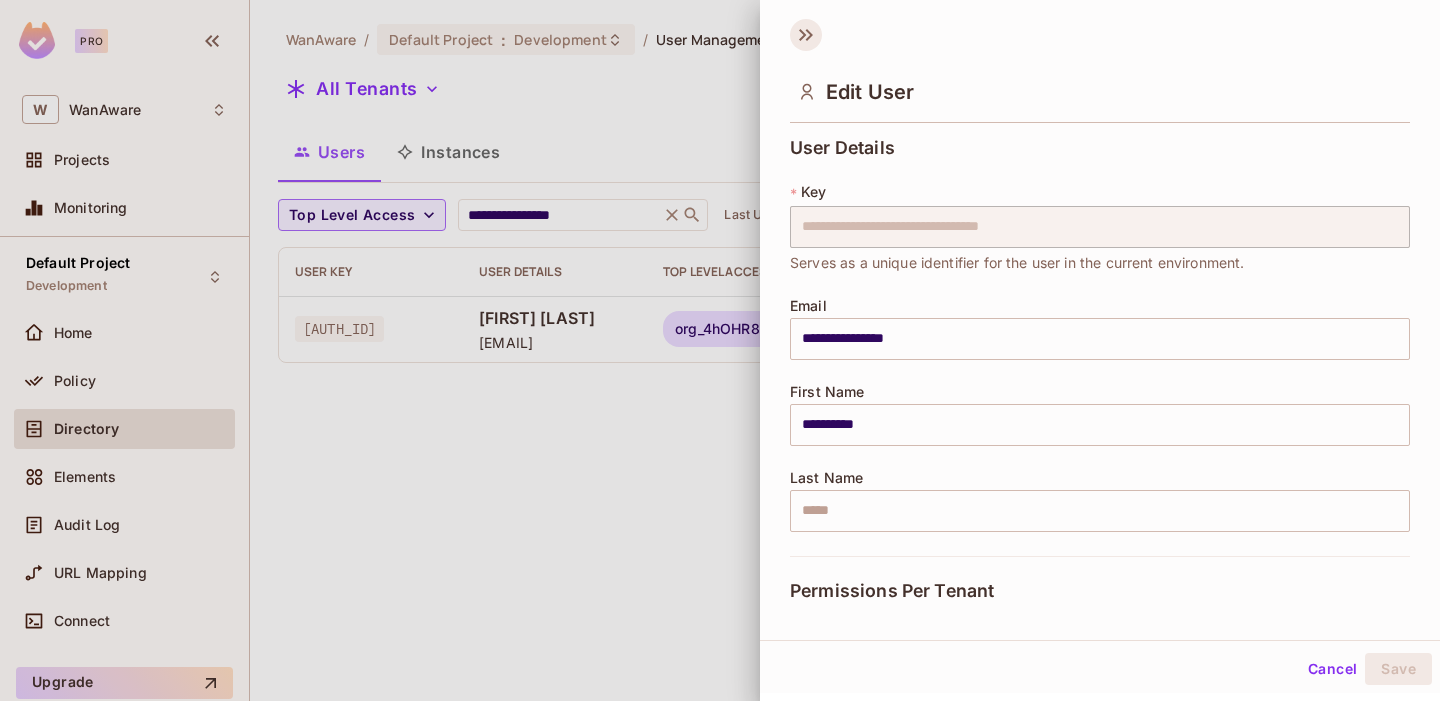 click 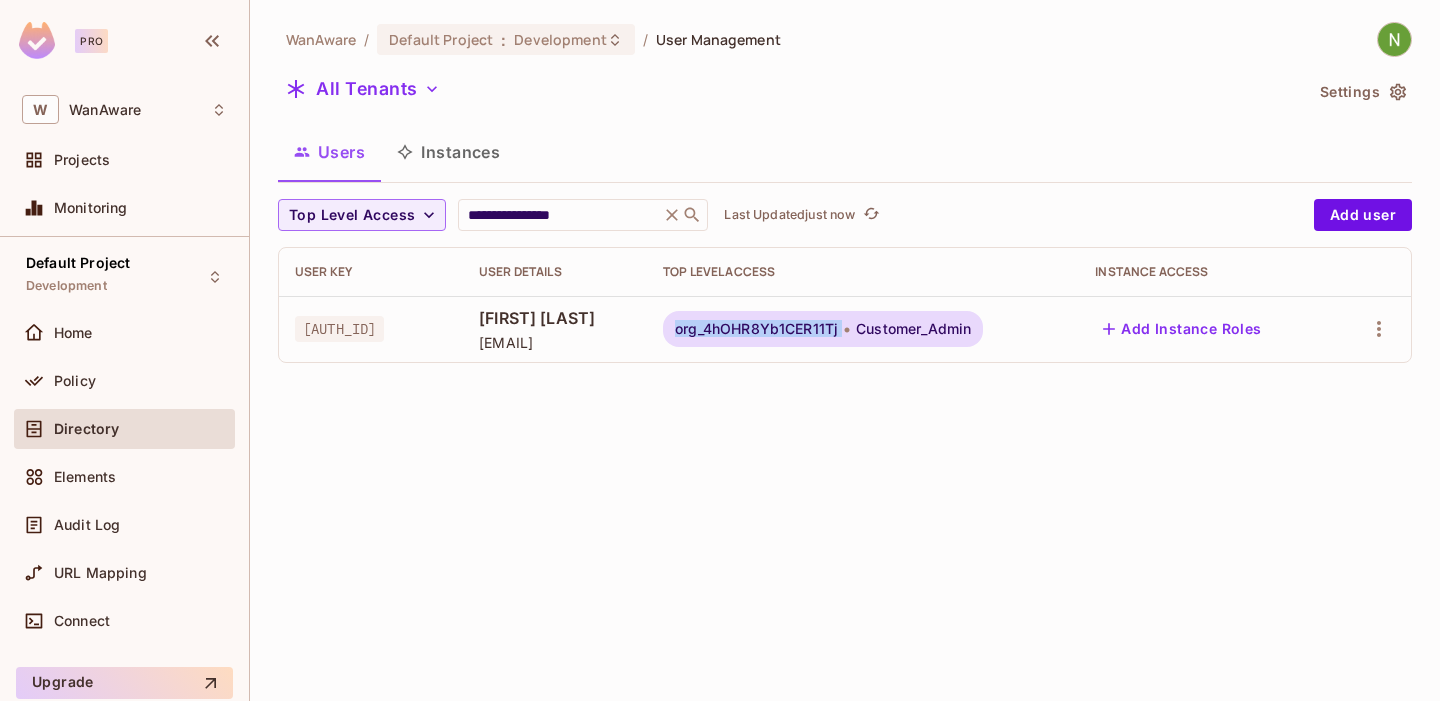 drag, startPoint x: 784, startPoint y: 326, endPoint x: 901, endPoint y: 331, distance: 117.10679 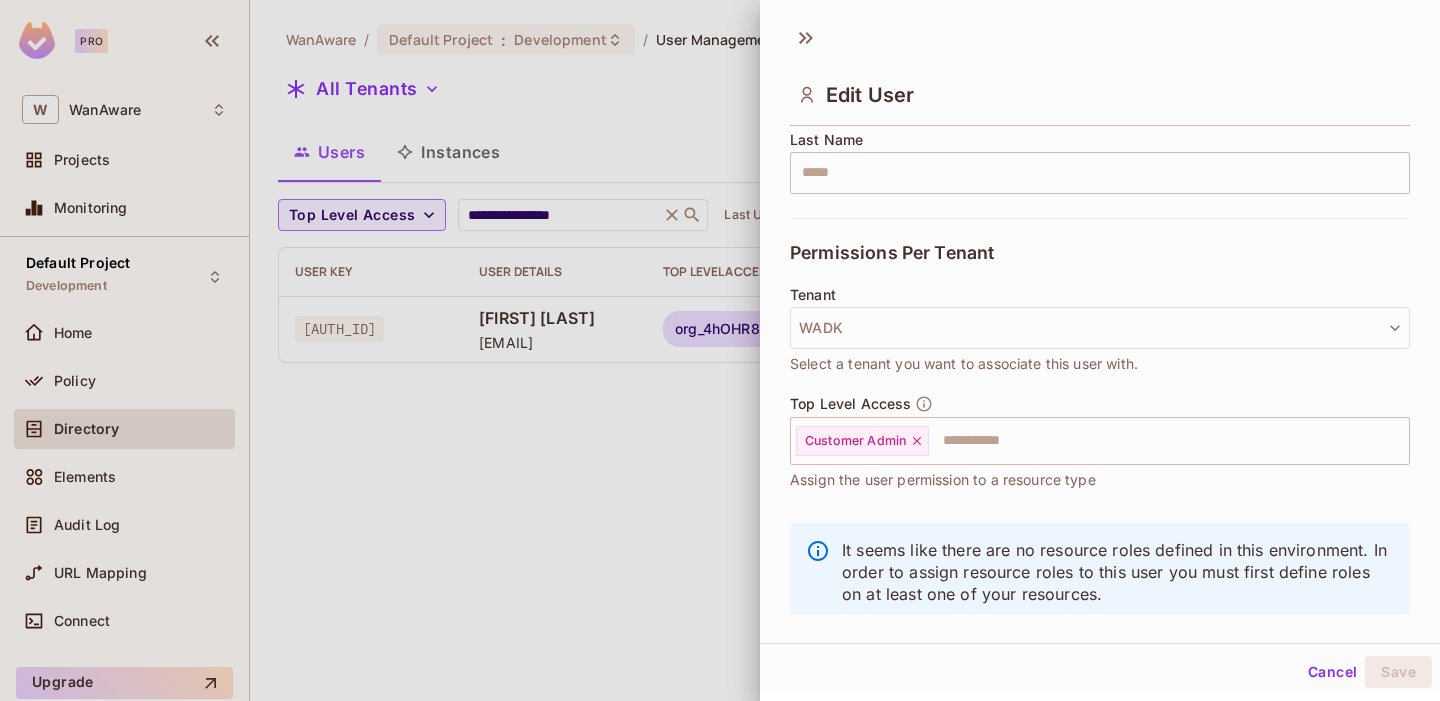scroll, scrollTop: 380, scrollLeft: 0, axis: vertical 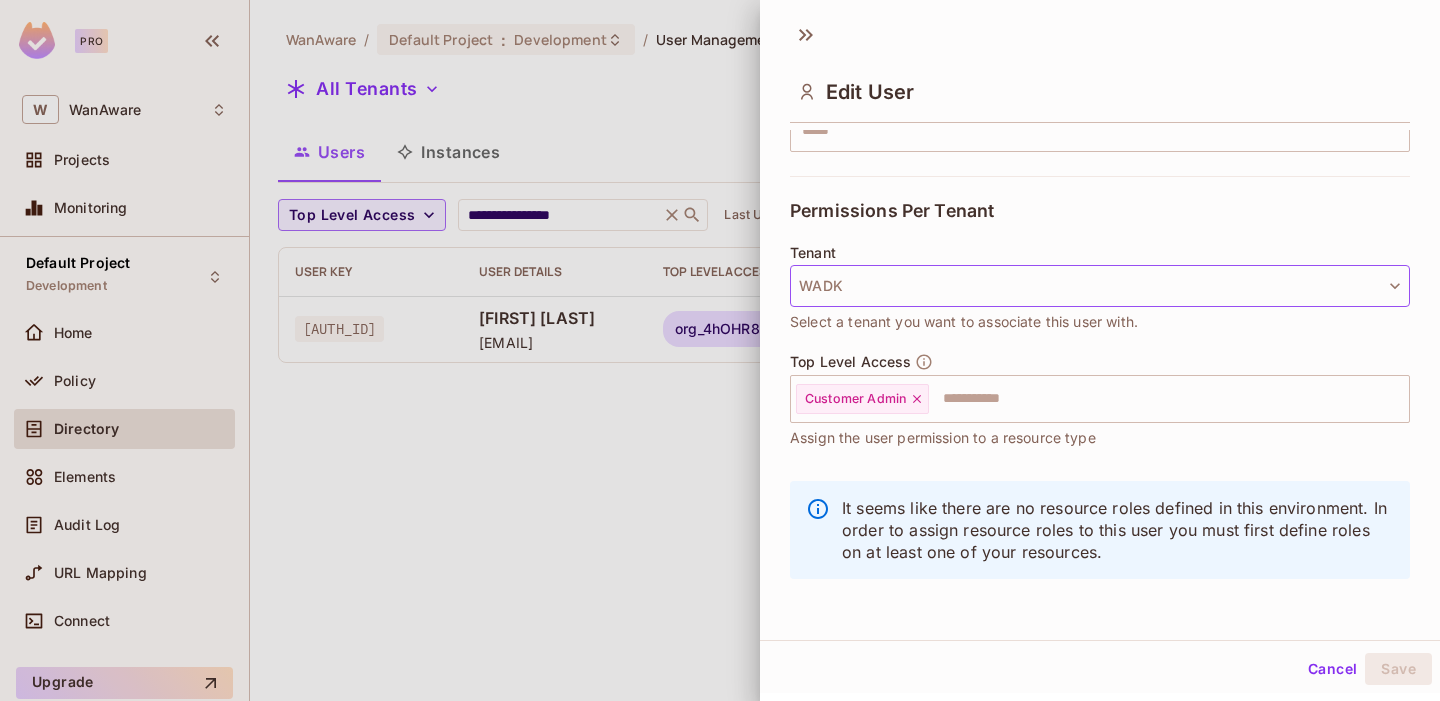 click on "WADK" at bounding box center [1100, 286] 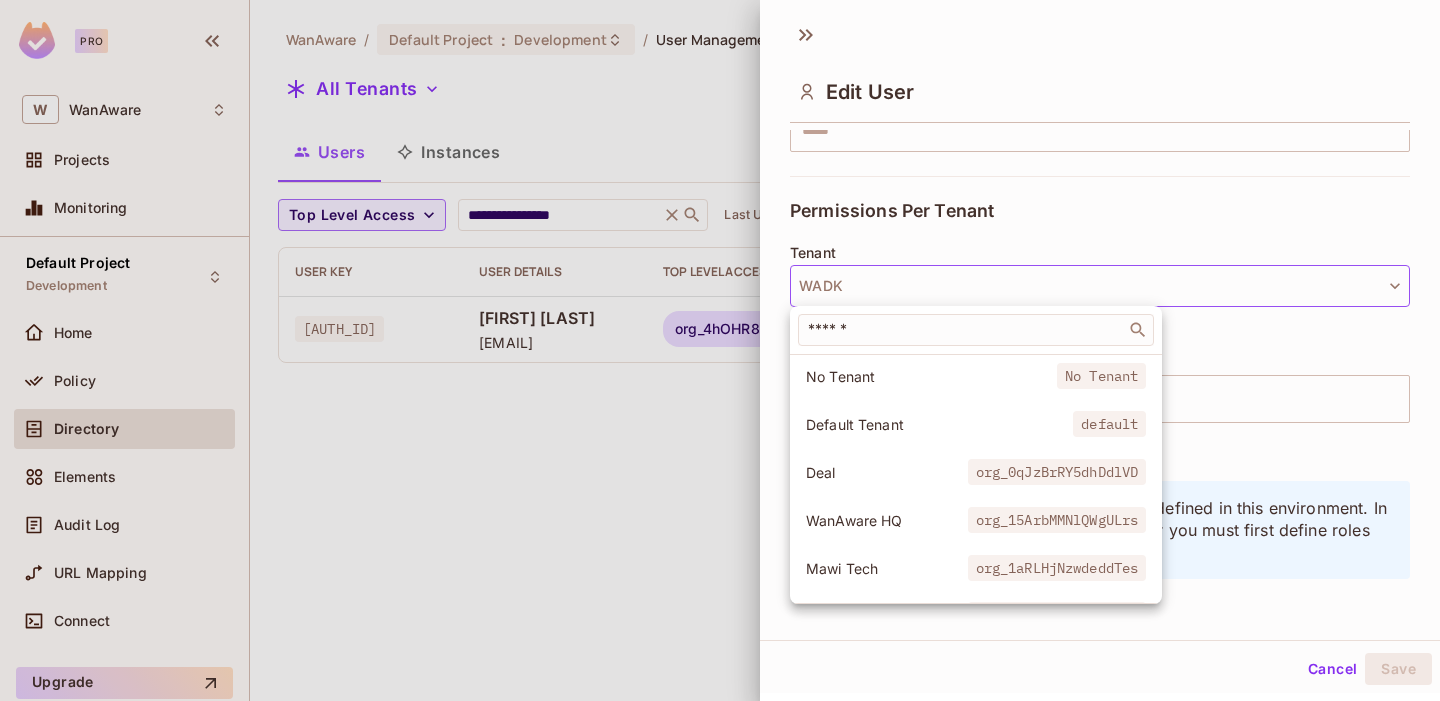 click at bounding box center [720, 350] 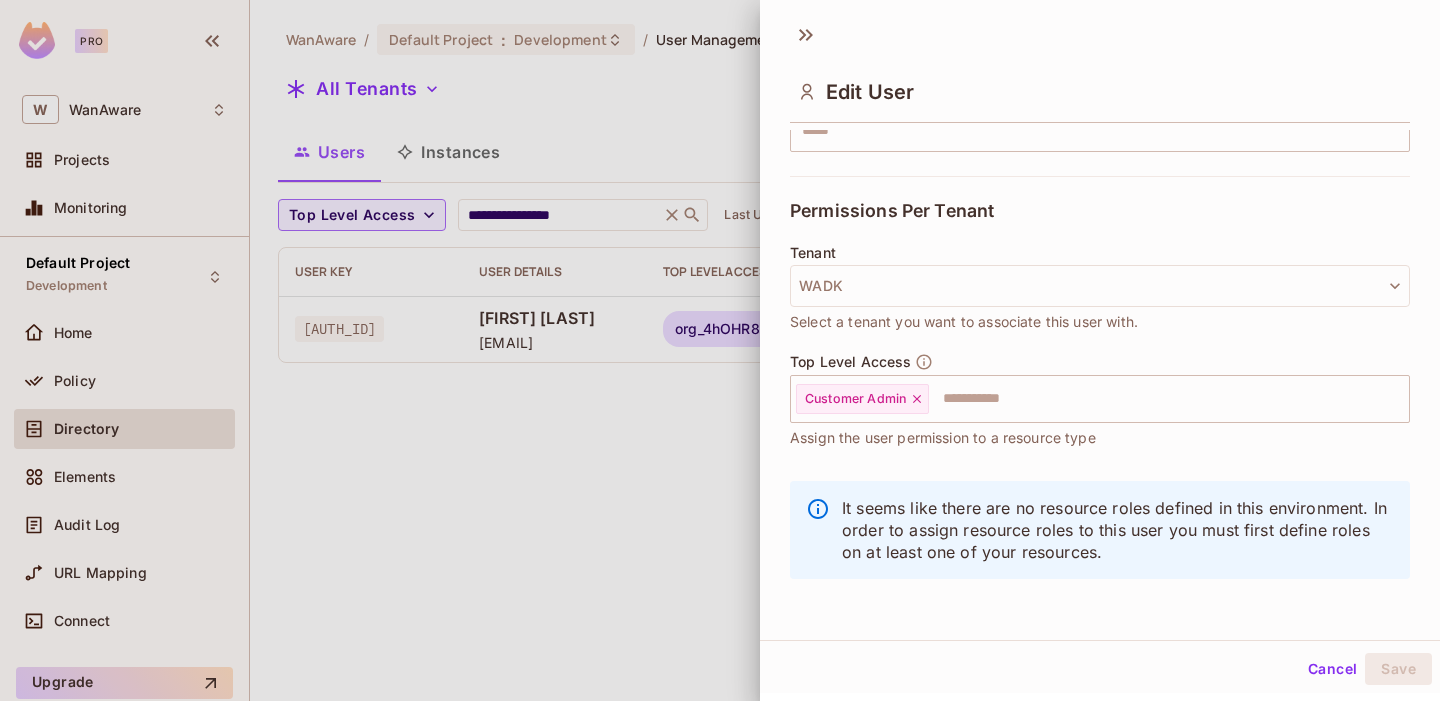 type 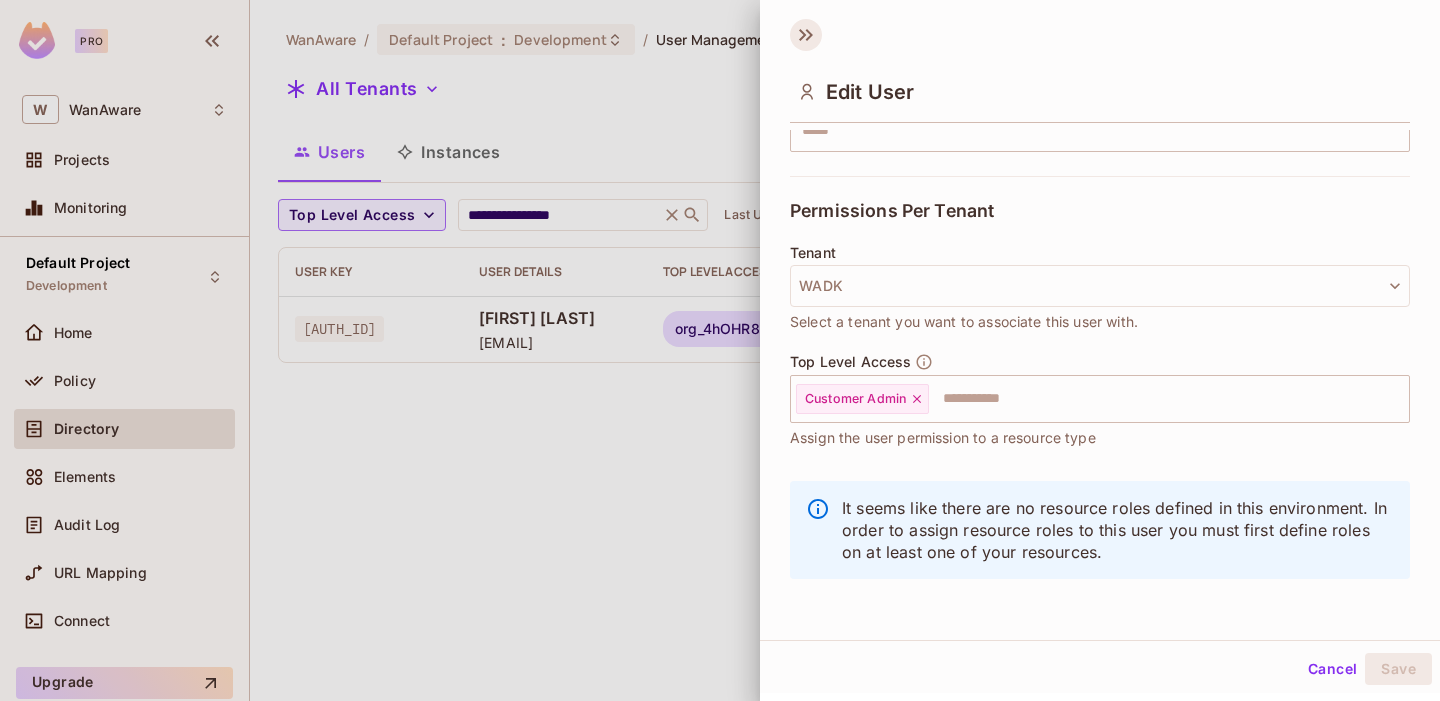 click 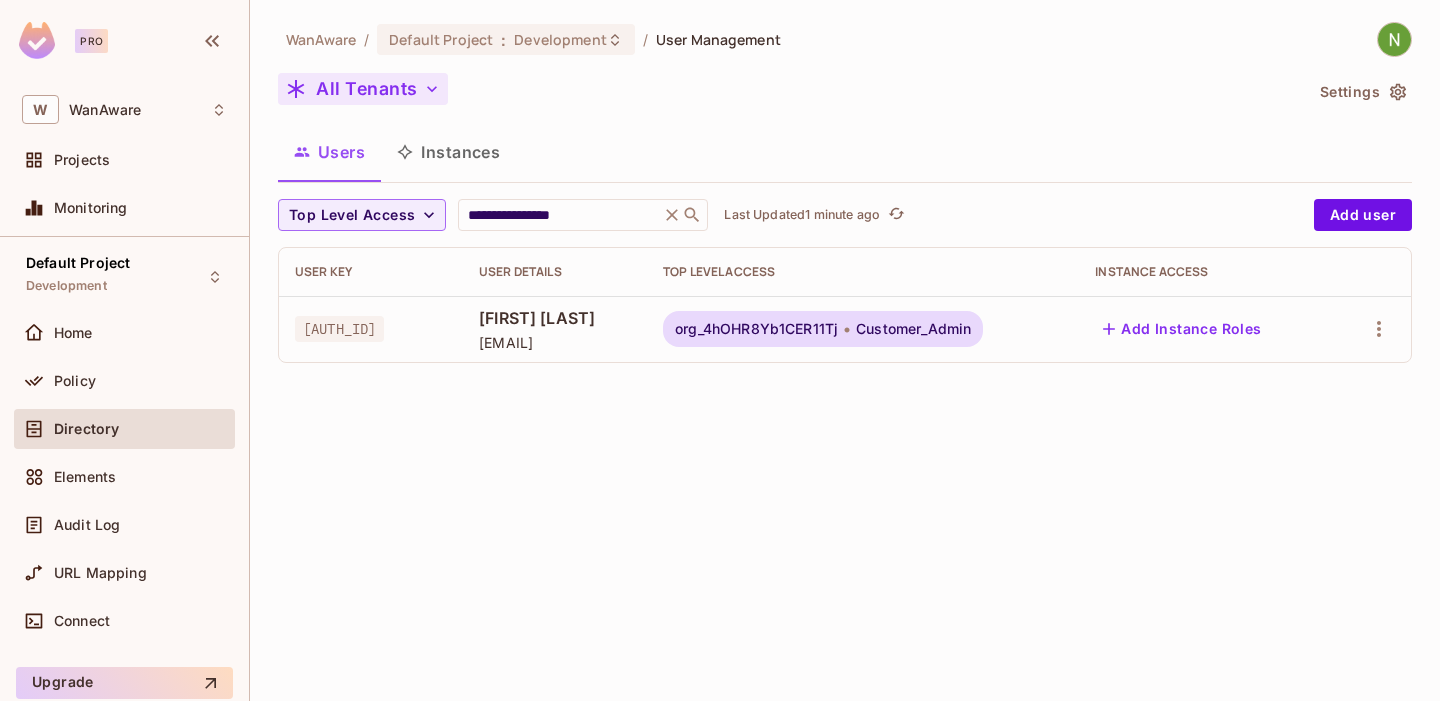 click on "All Tenants" at bounding box center [363, 89] 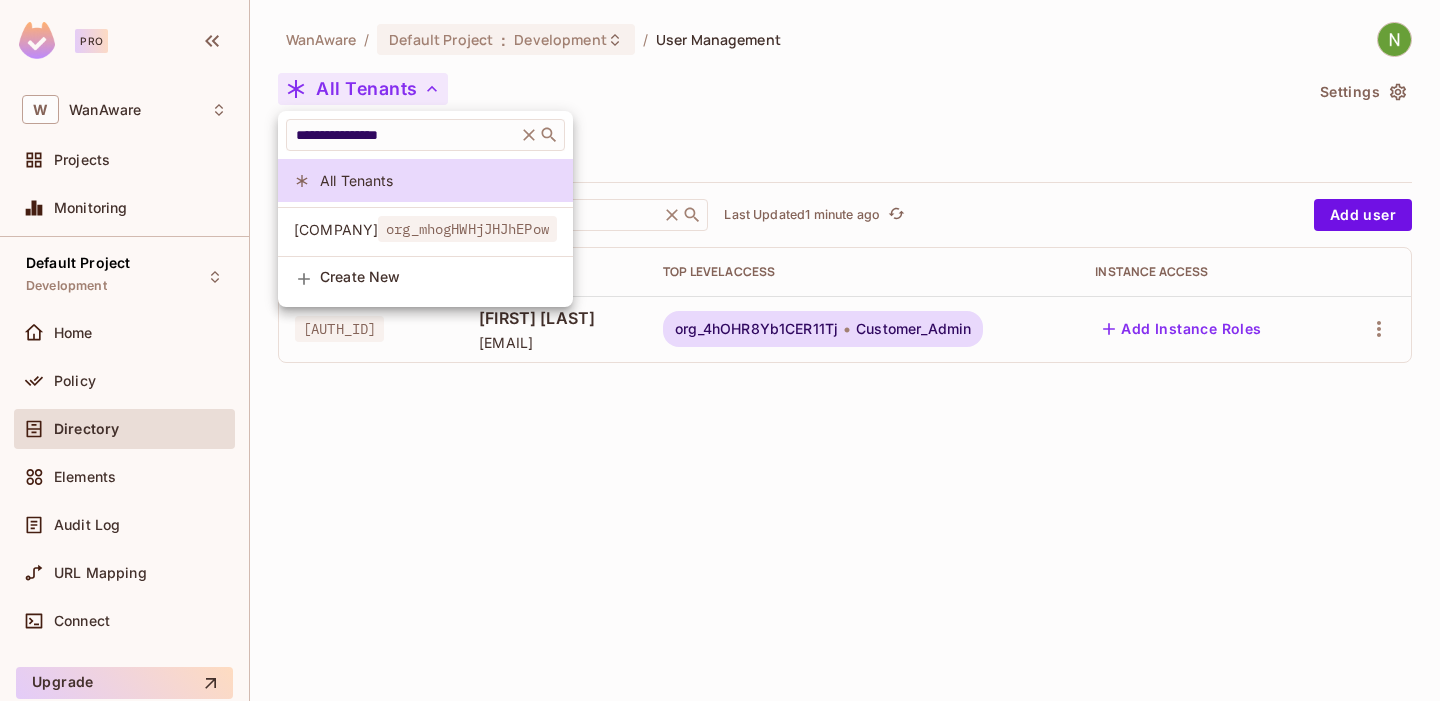 click at bounding box center [720, 350] 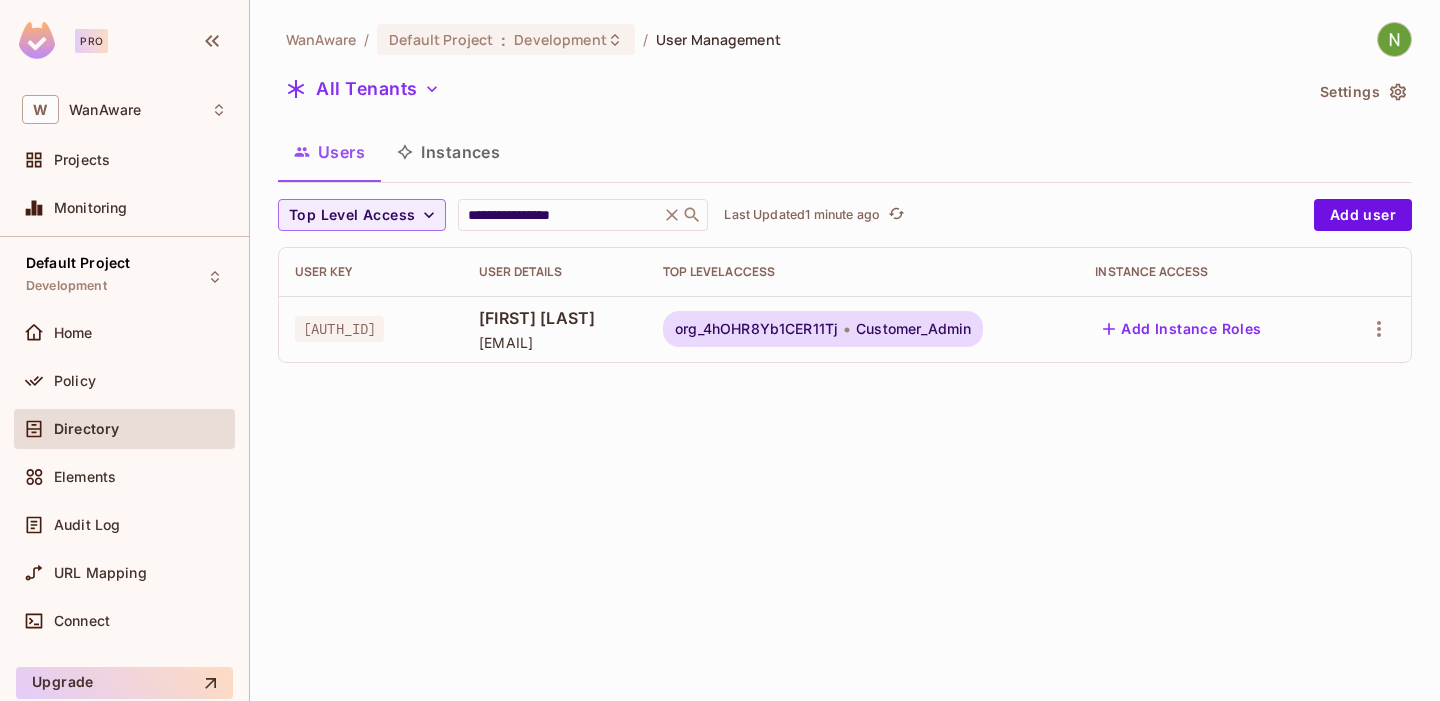 click 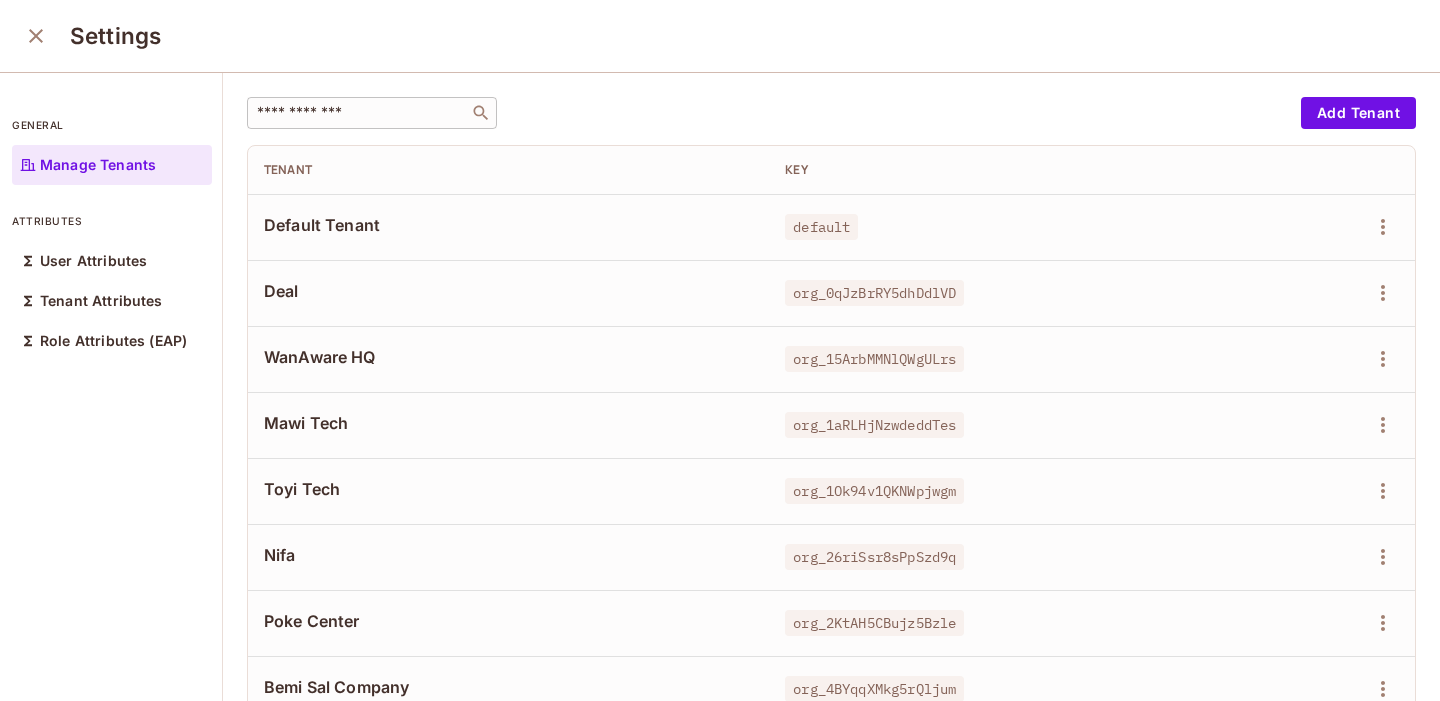click at bounding box center [358, 113] 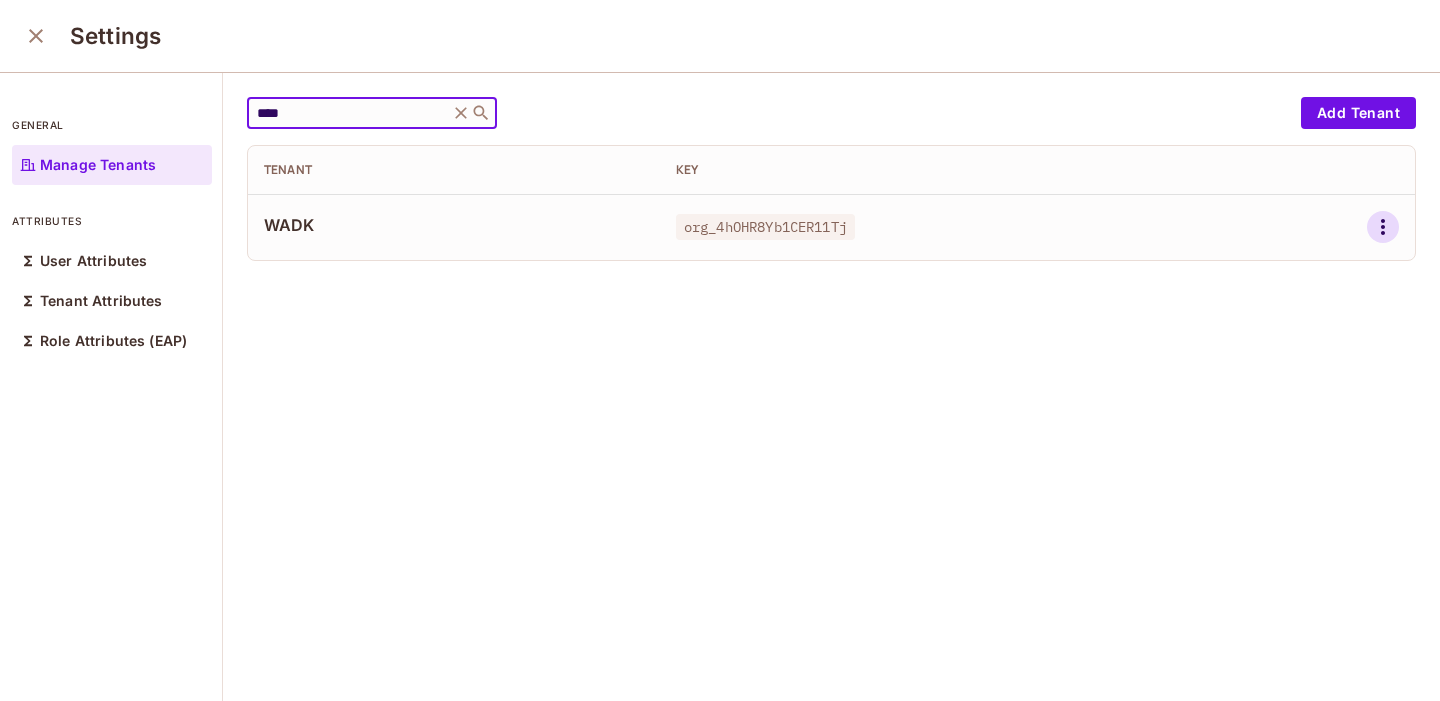 type on "****" 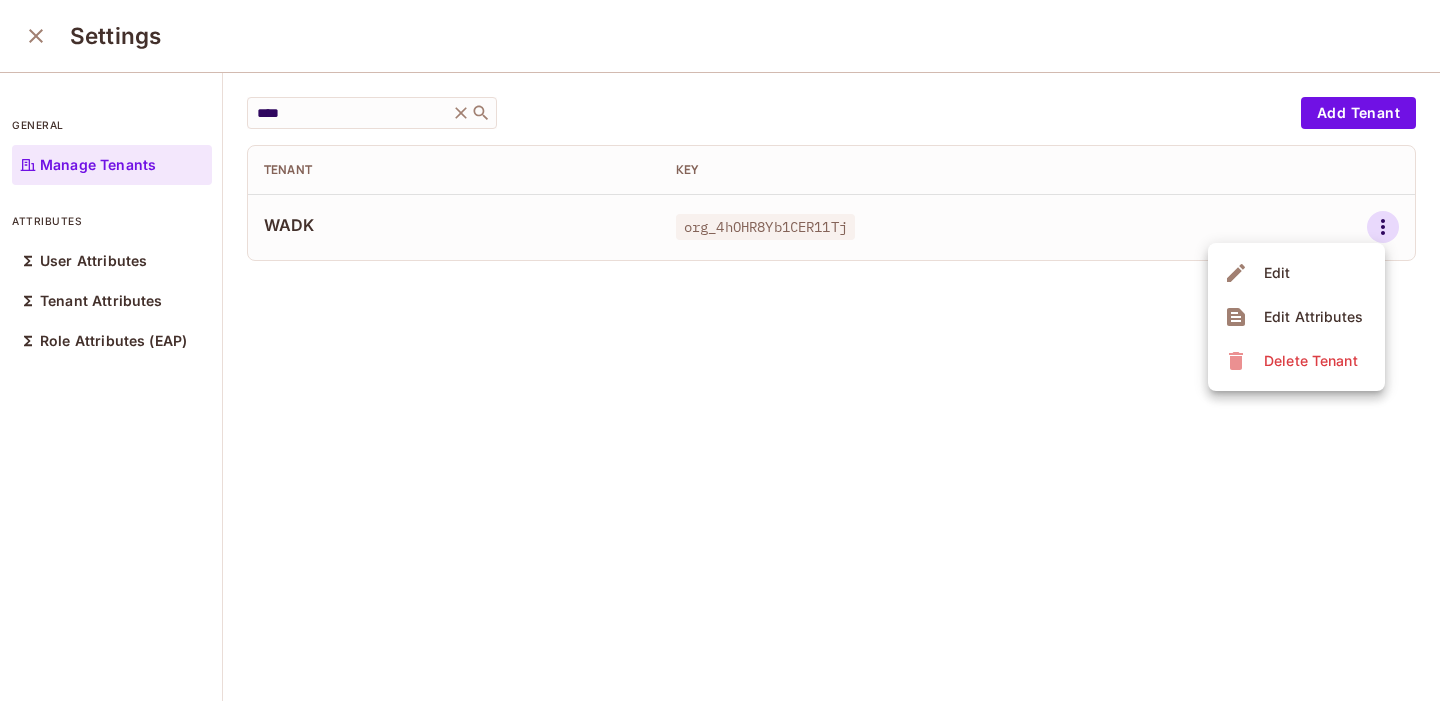 click on "Delete Tenant" at bounding box center (1311, 361) 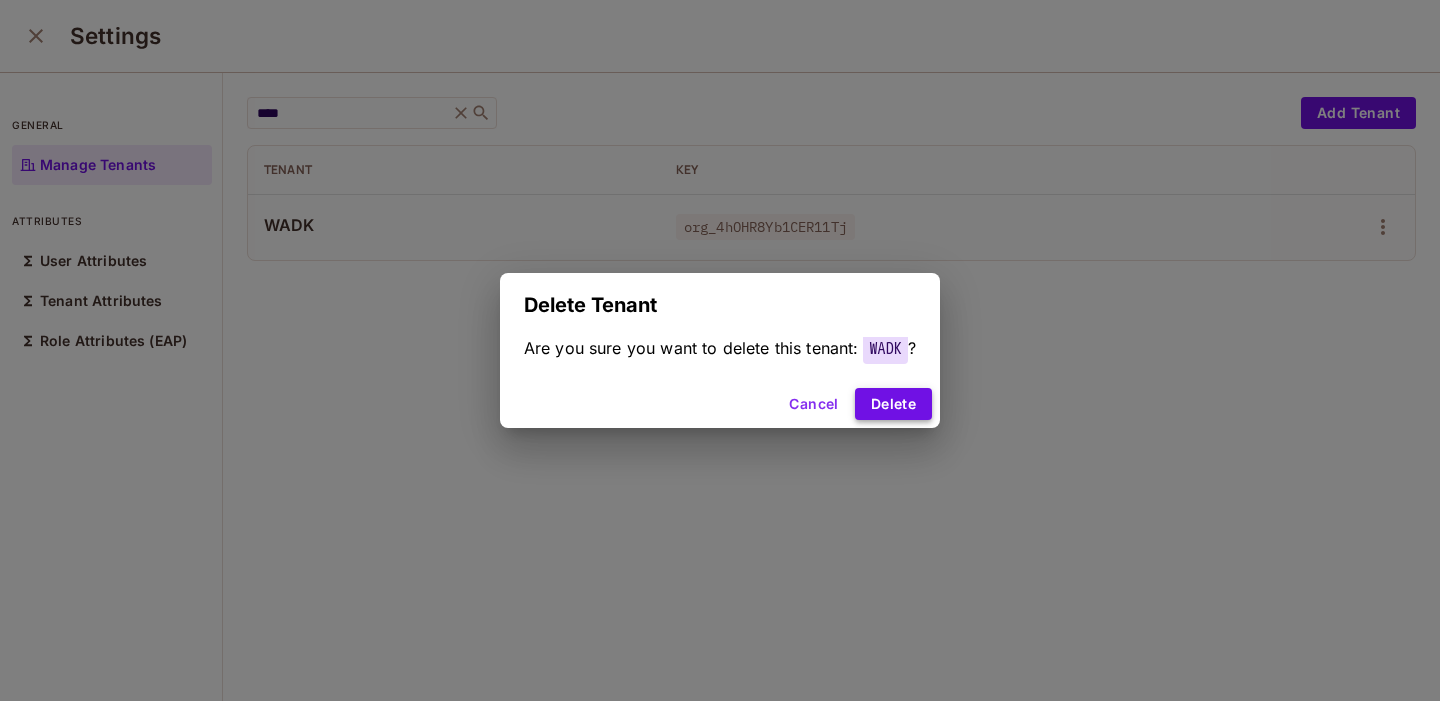 click on "Delete" at bounding box center [893, 404] 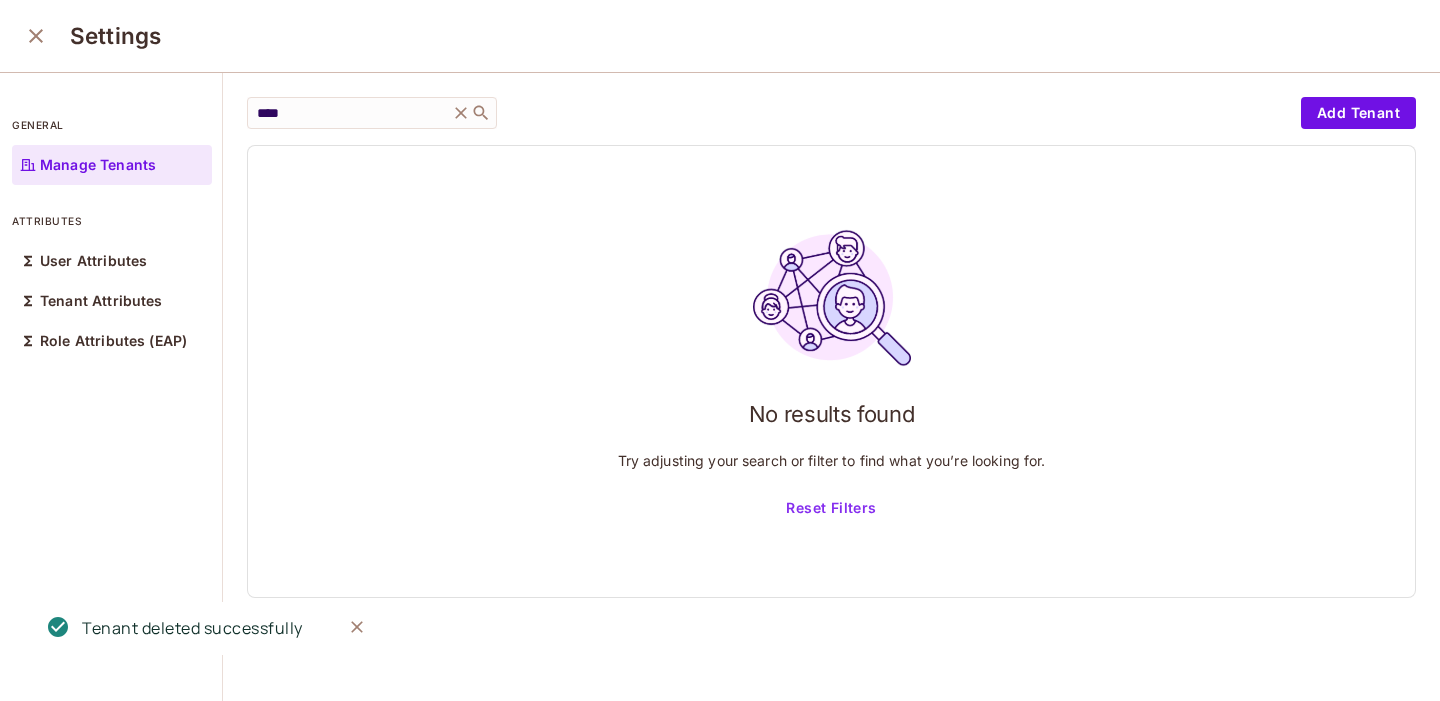 click 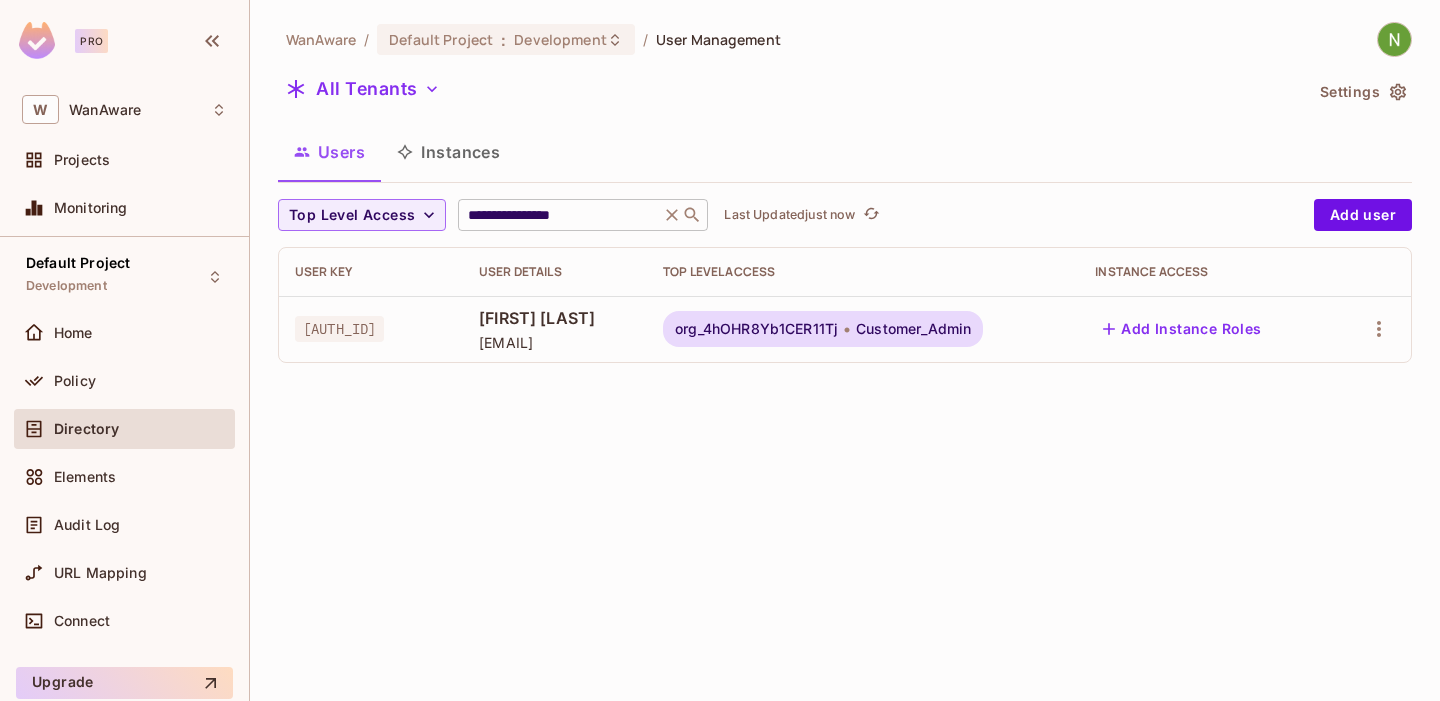 click on "**********" at bounding box center [559, 215] 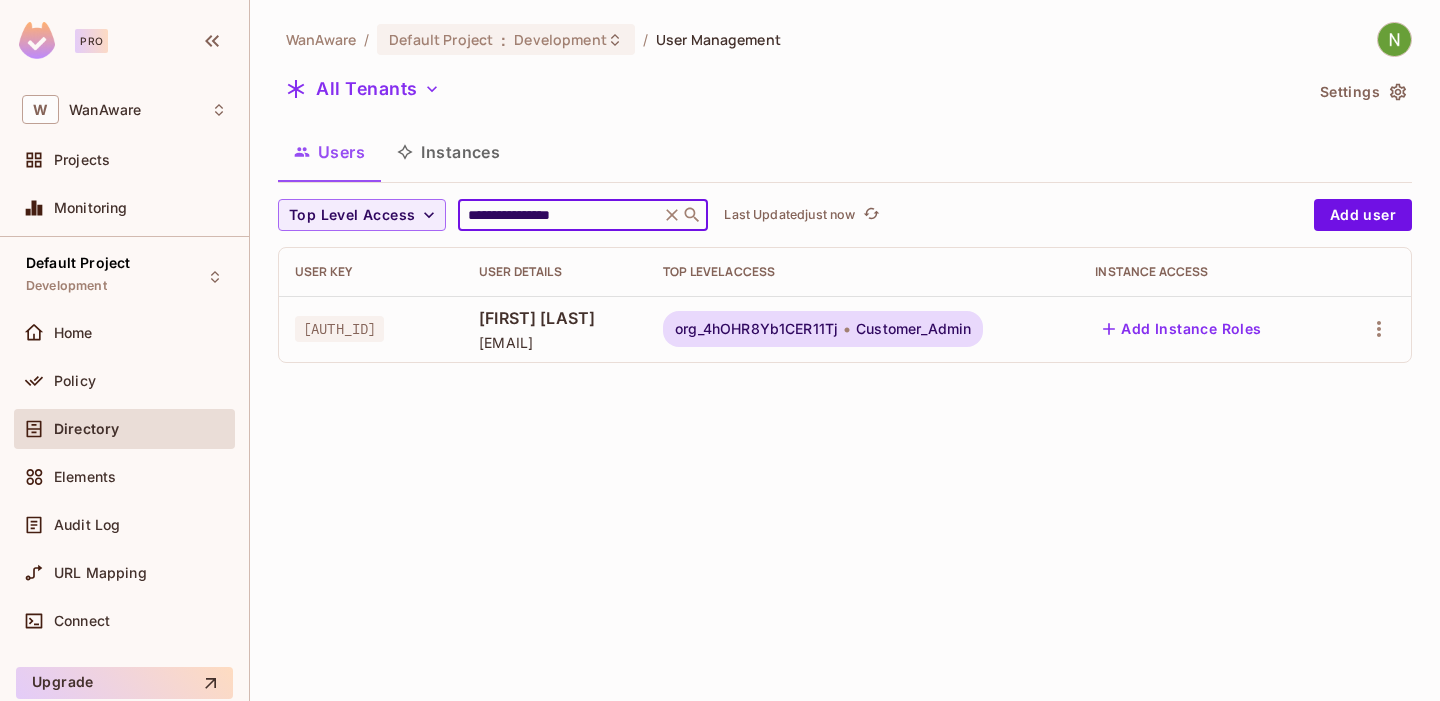 click 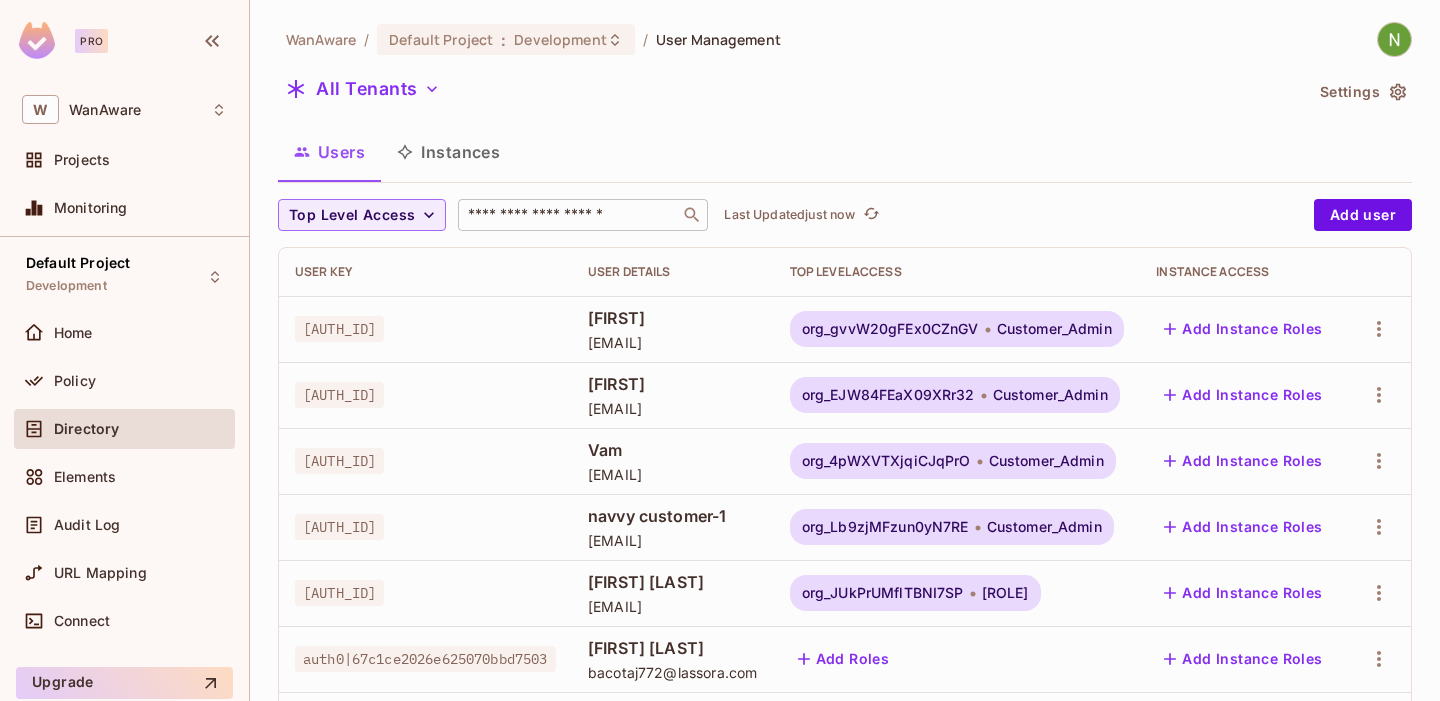 click at bounding box center [569, 215] 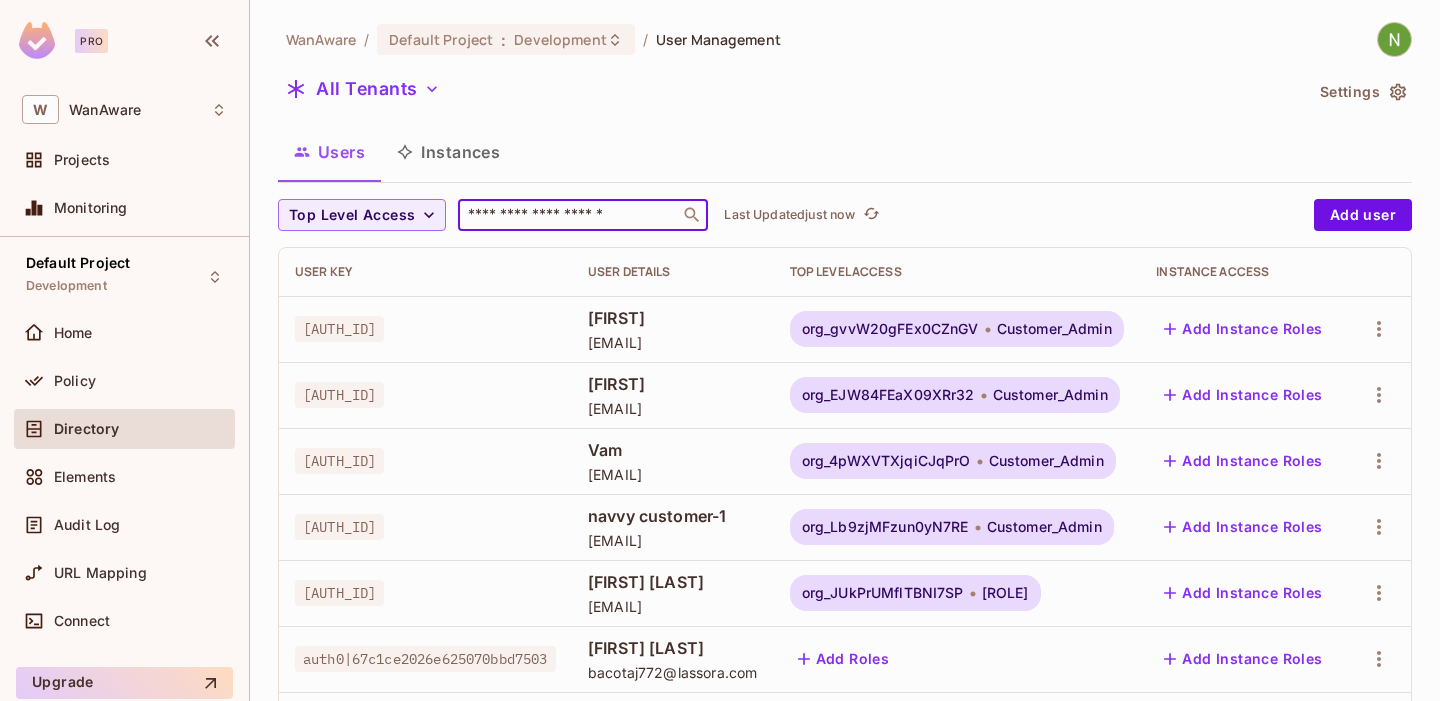 paste on "**********" 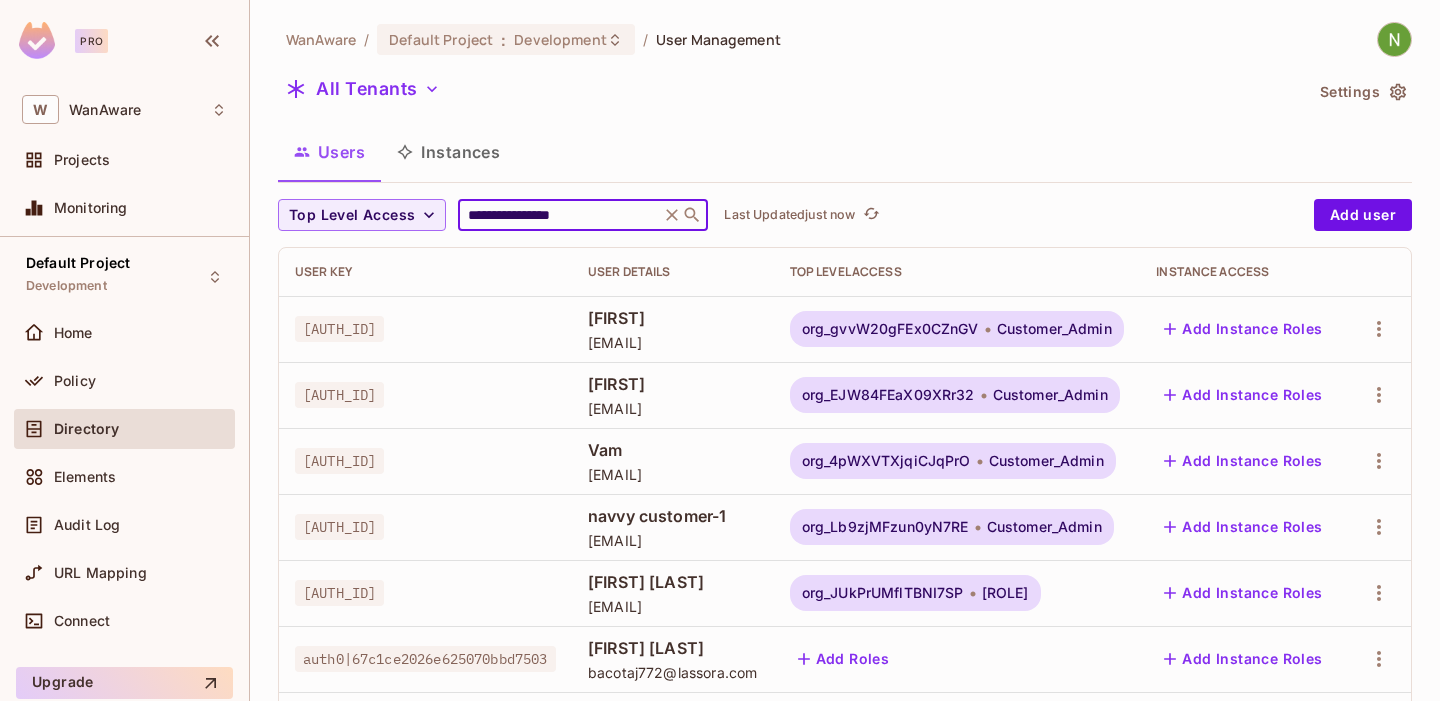 type on "**********" 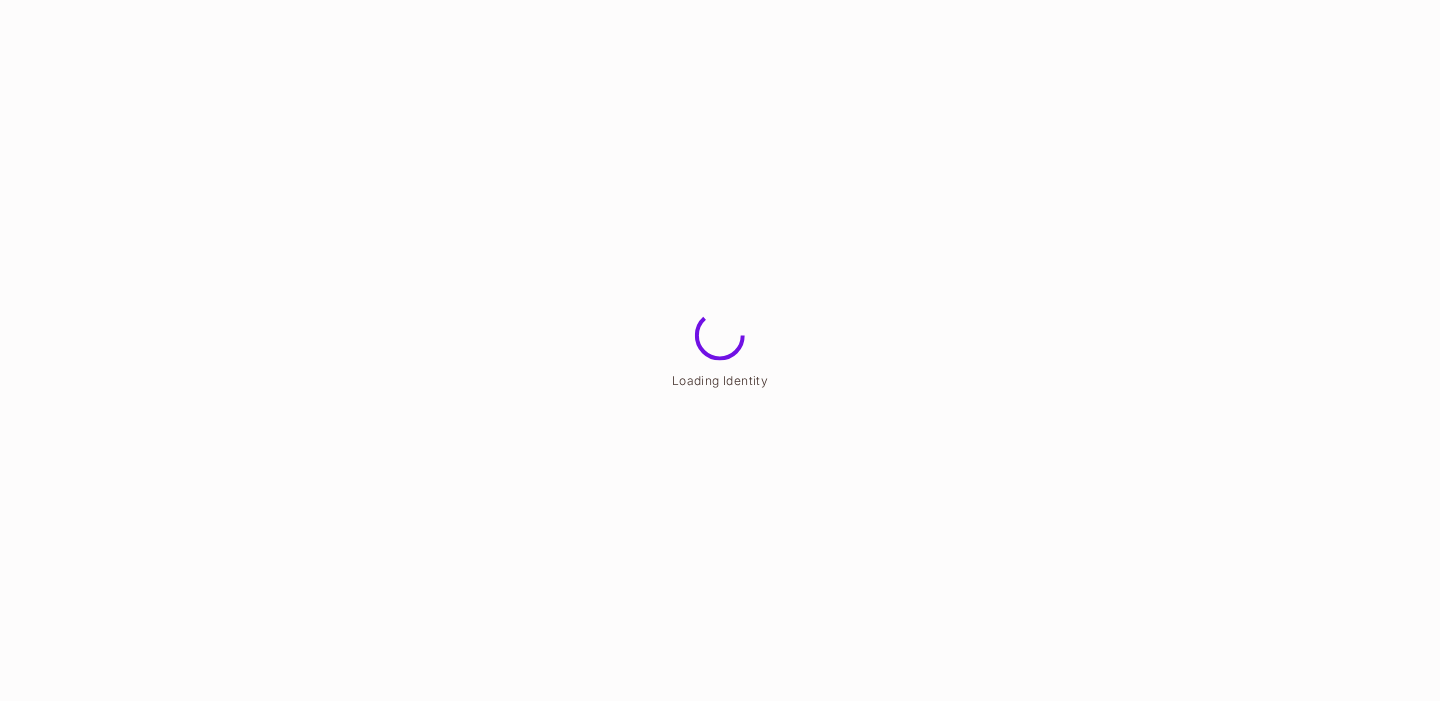 scroll, scrollTop: 0, scrollLeft: 0, axis: both 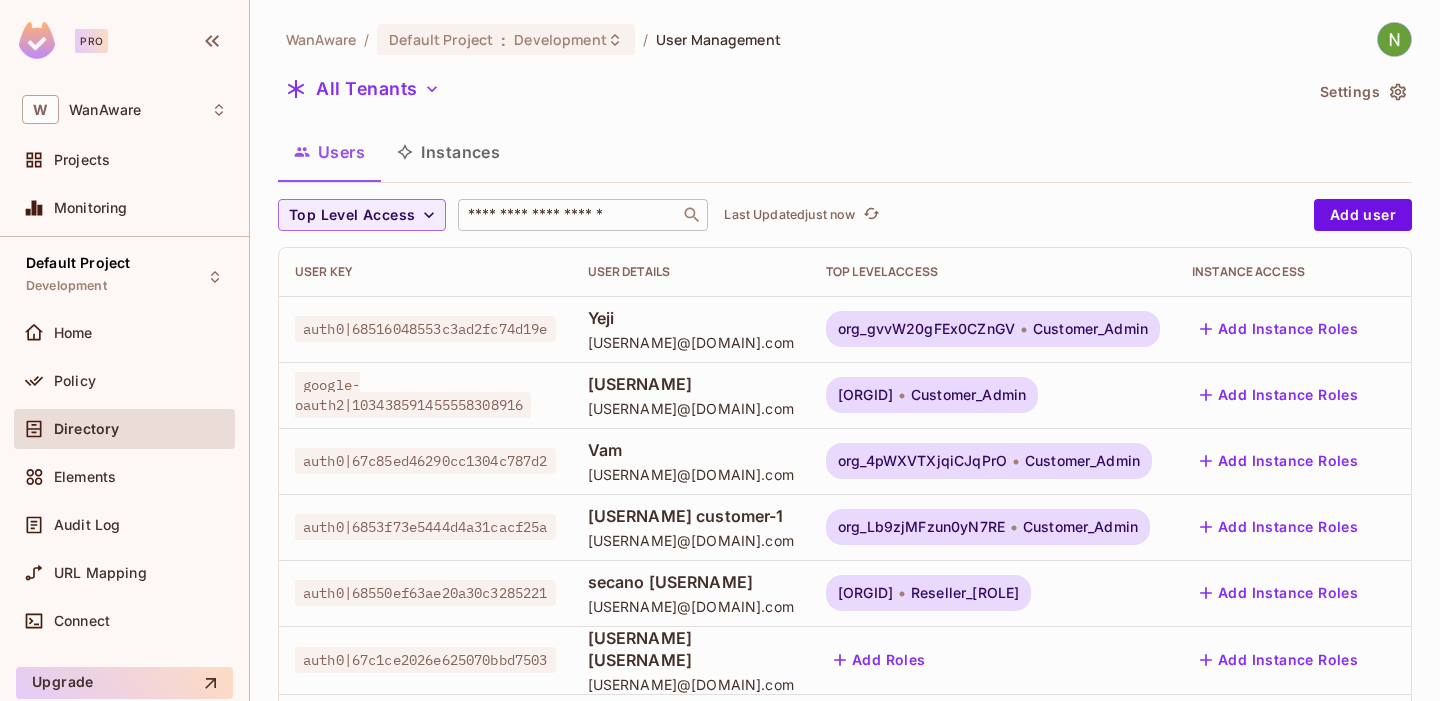 click at bounding box center [569, 215] 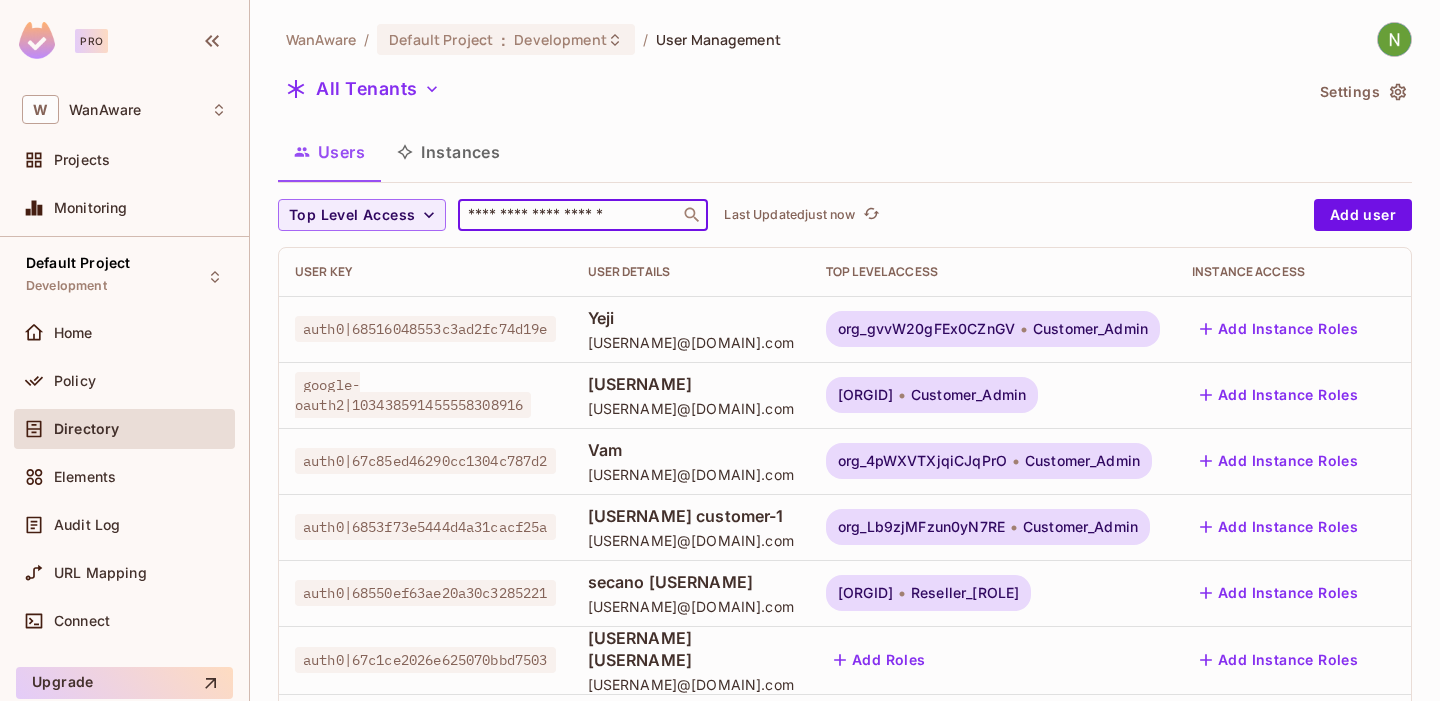paste on "**********" 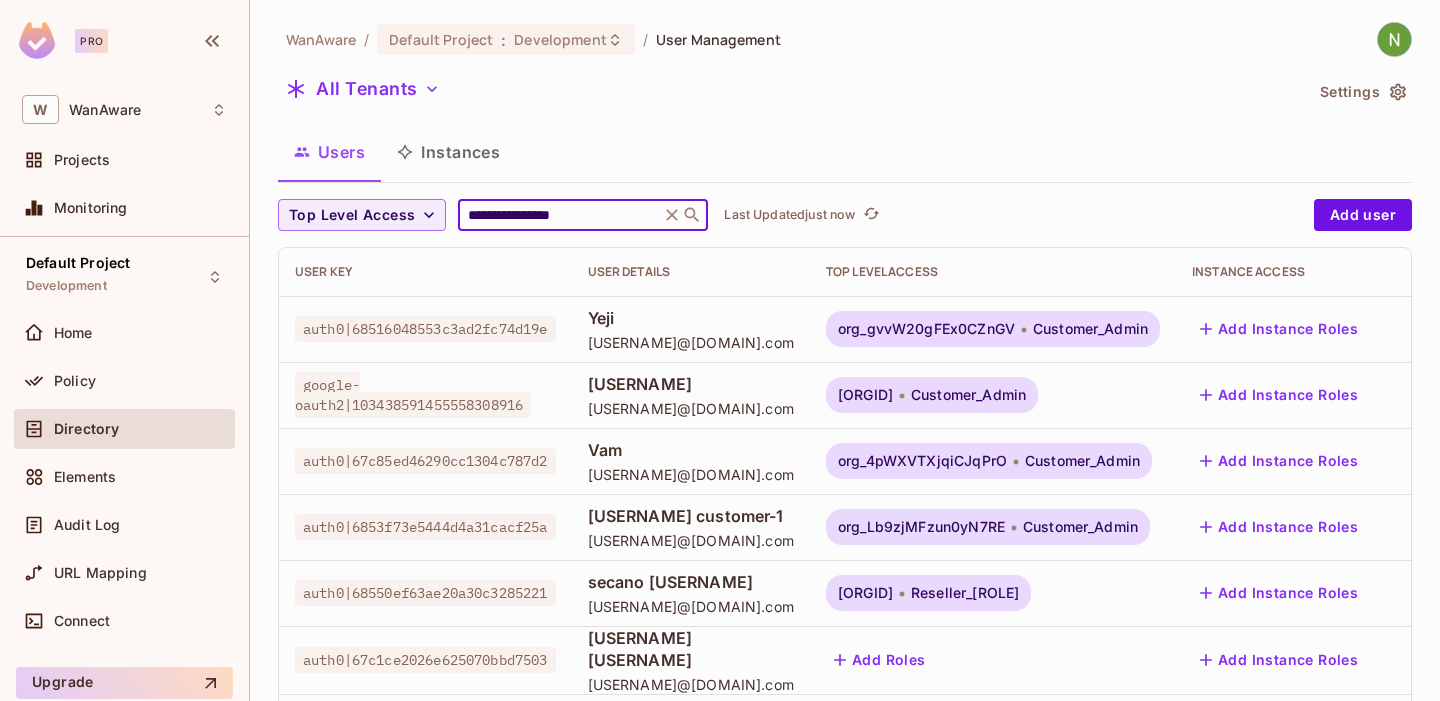 type on "**********" 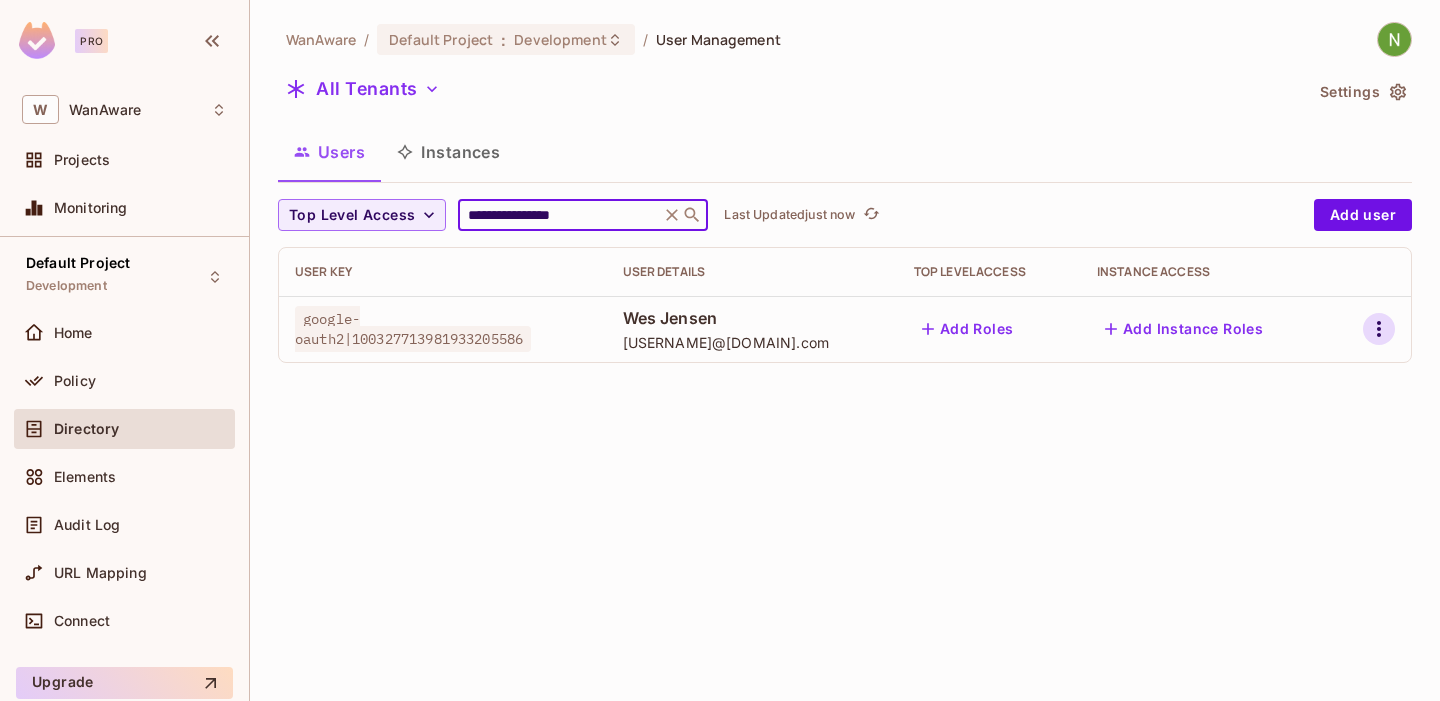 click 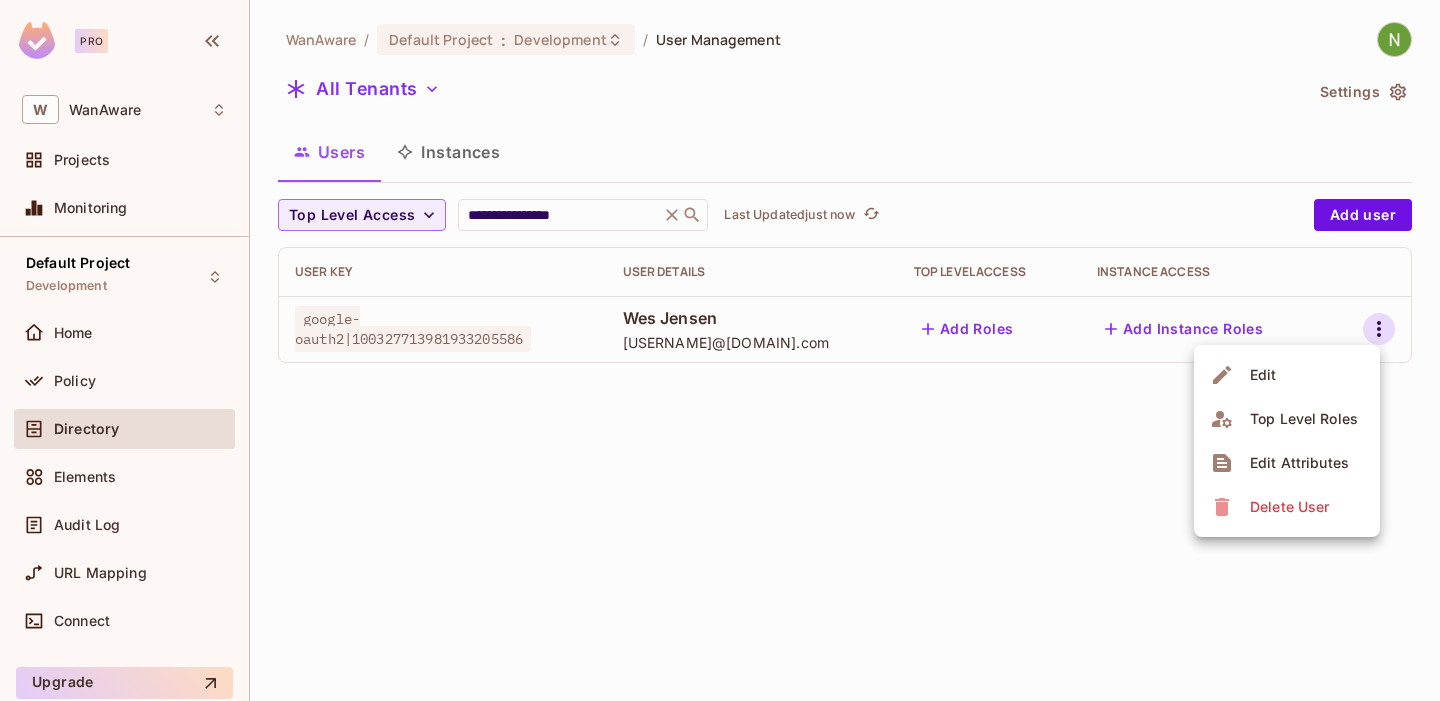 click on "Delete User" at bounding box center (1289, 507) 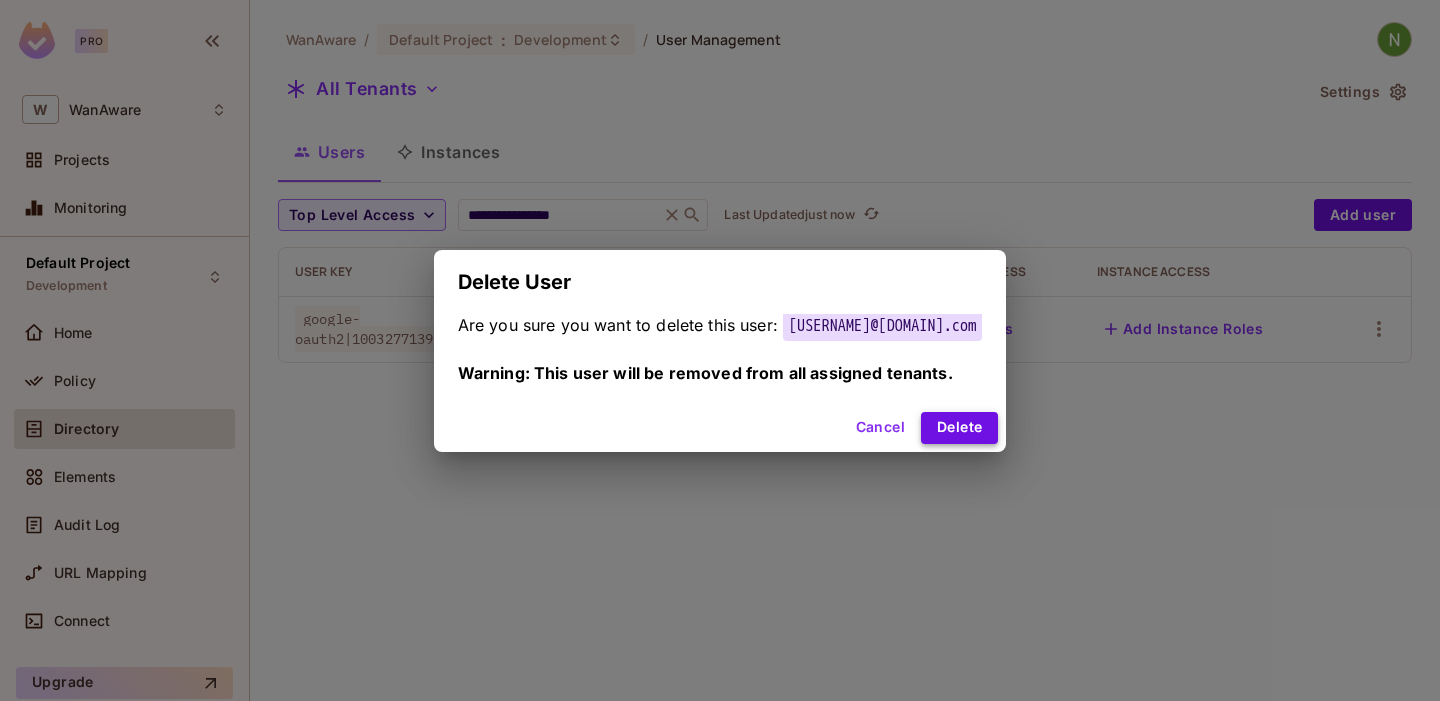 click on "Delete" at bounding box center [959, 428] 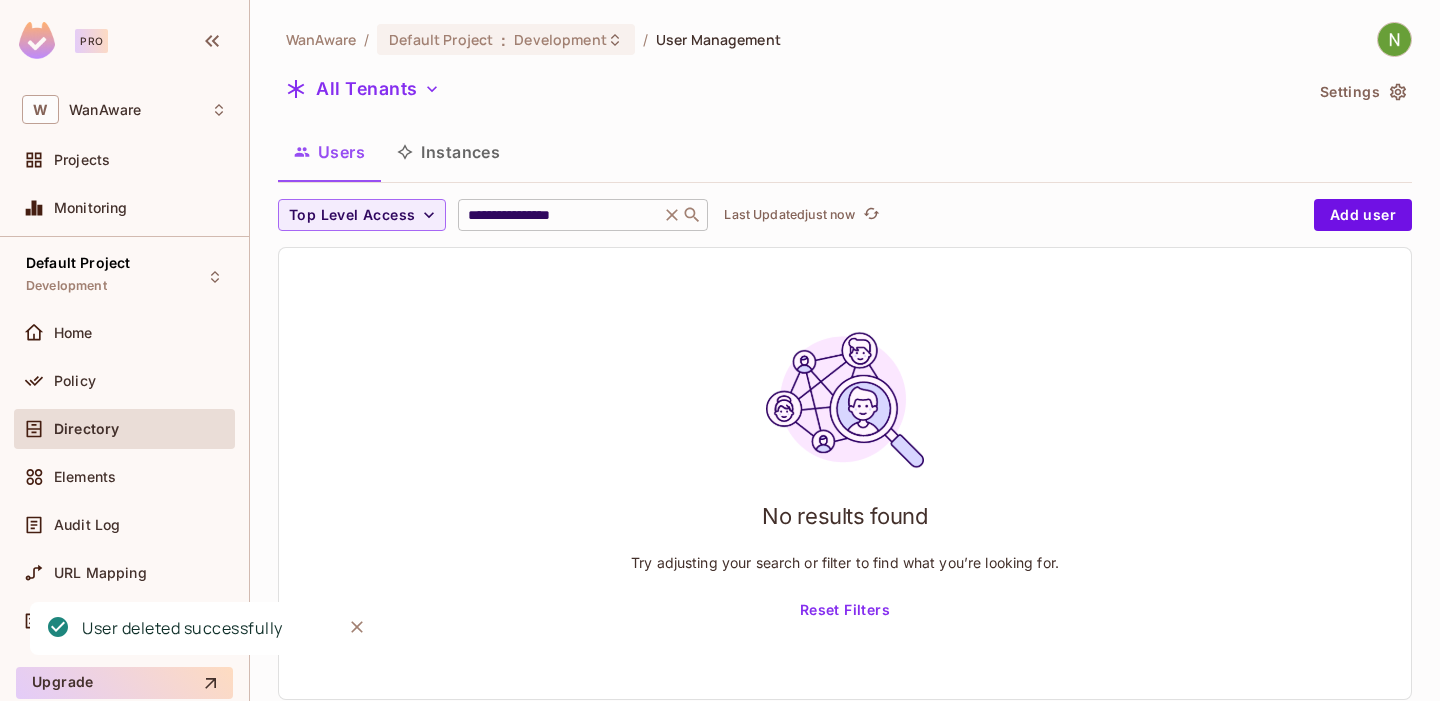 click 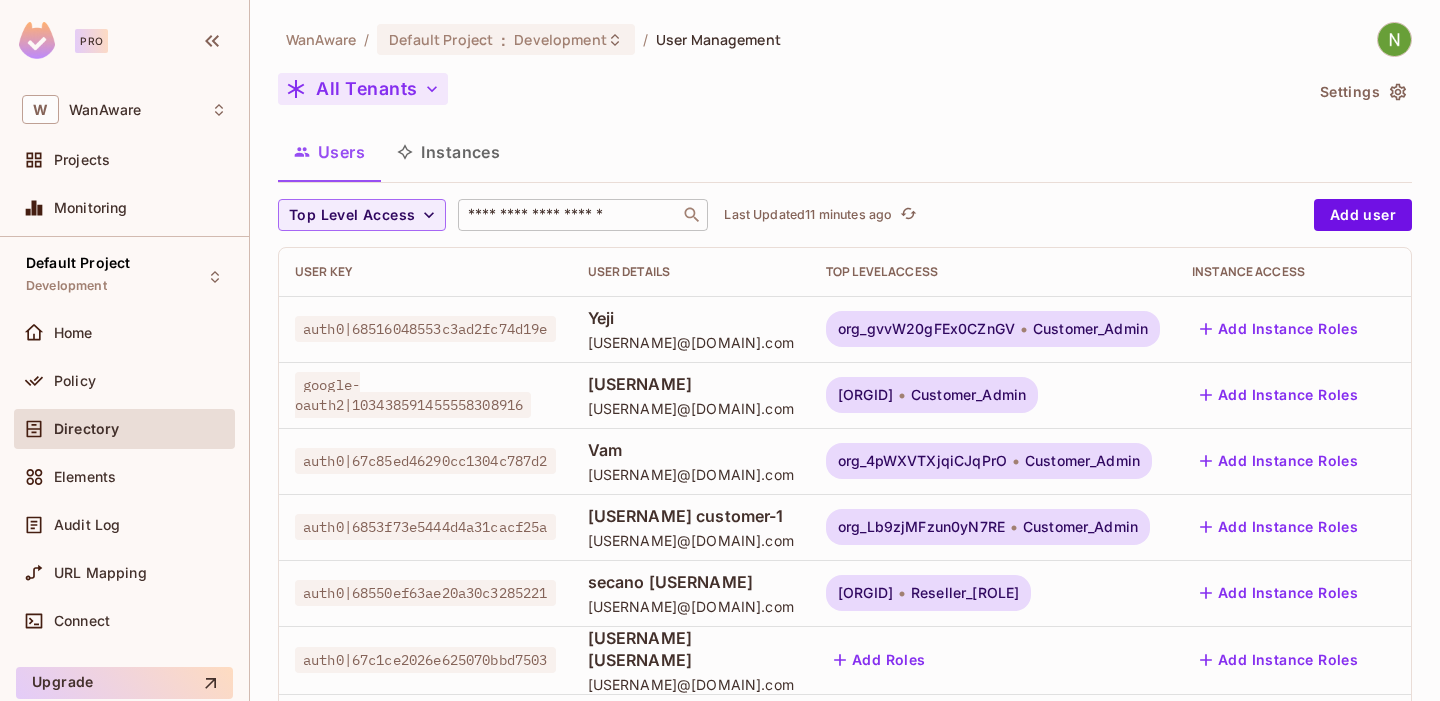click on "All Tenants" at bounding box center (363, 89) 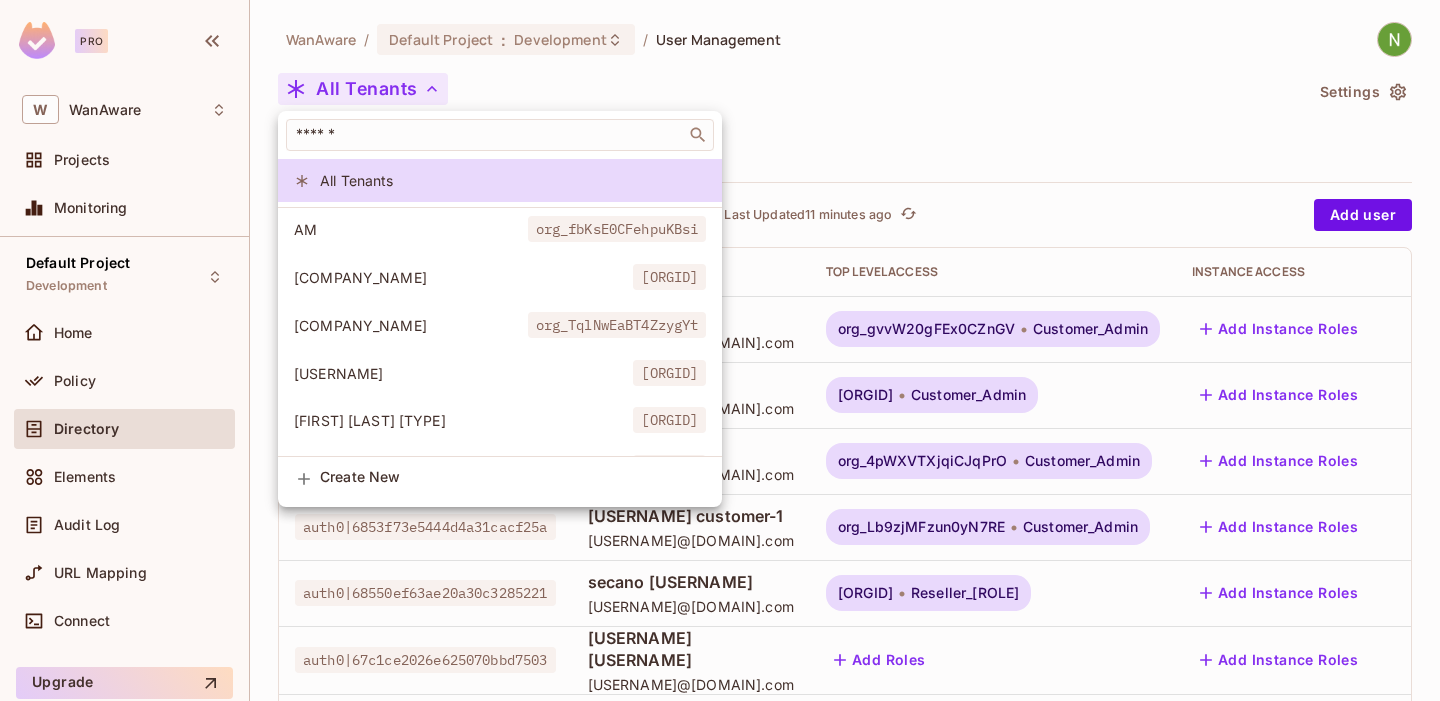 click at bounding box center (720, 350) 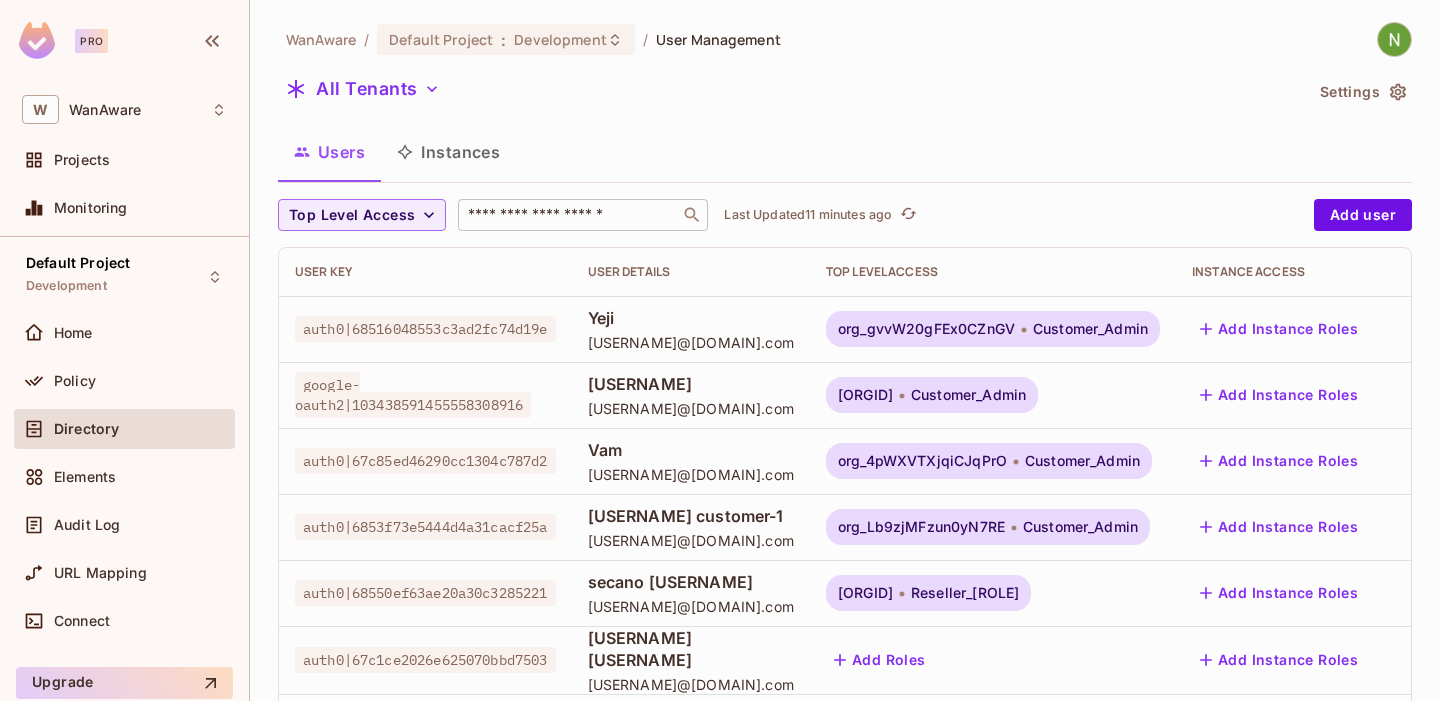 click on "Settings" at bounding box center [1362, 92] 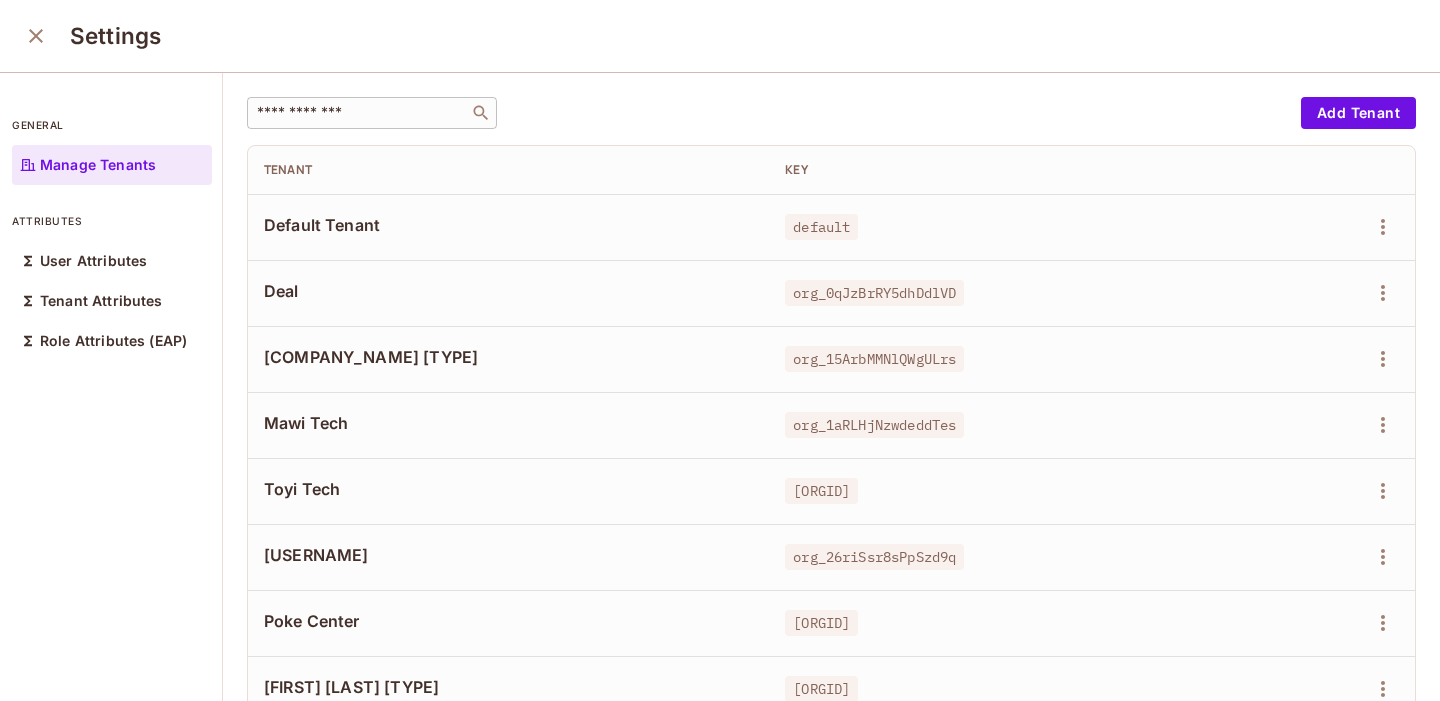 click at bounding box center [358, 113] 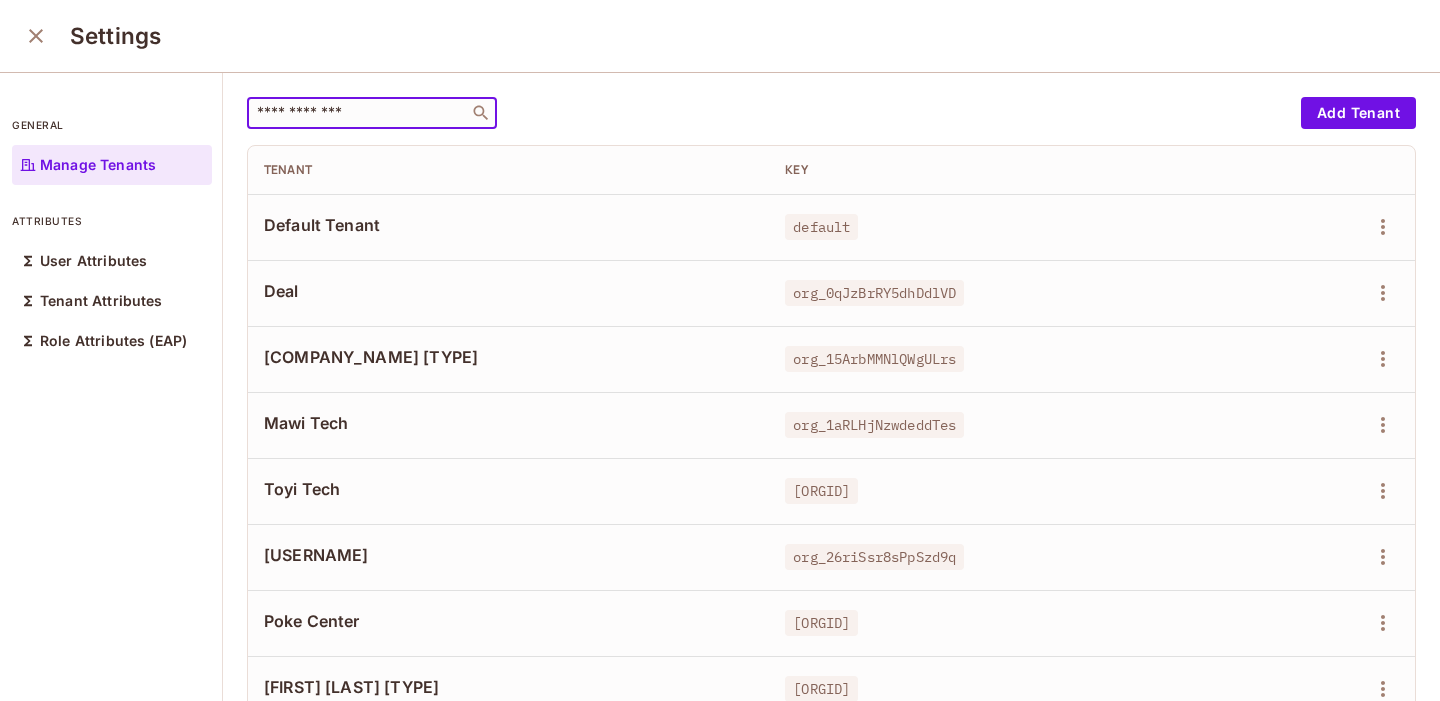 paste on "*******" 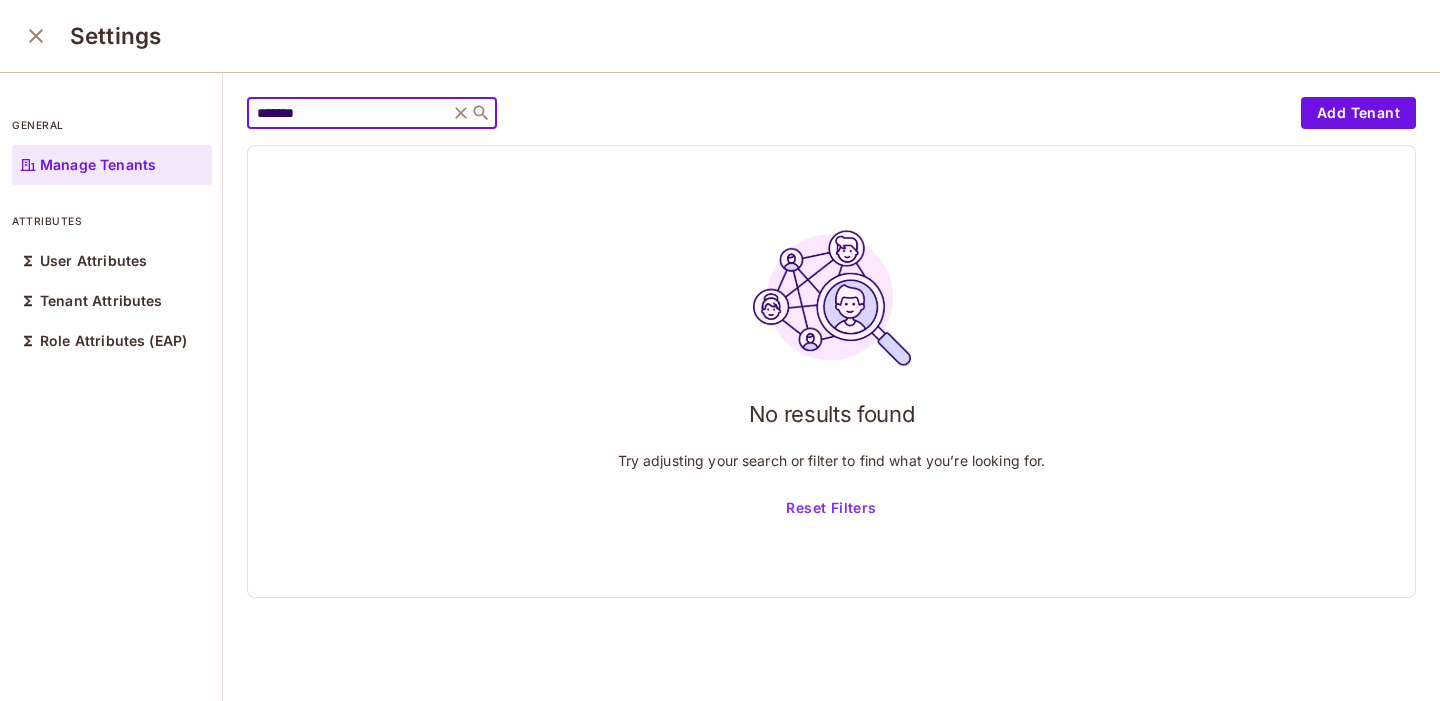 click on "*******" at bounding box center [348, 113] 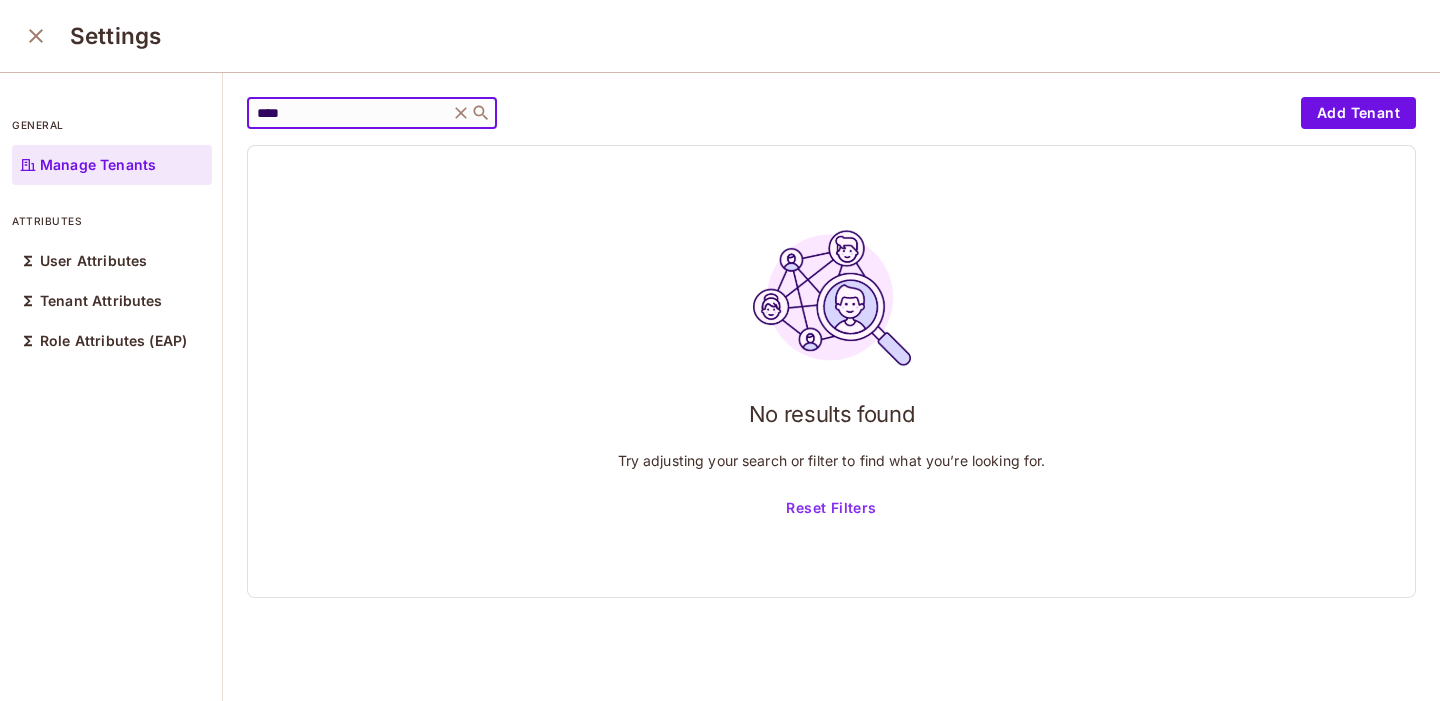 click on "****" at bounding box center (348, 113) 